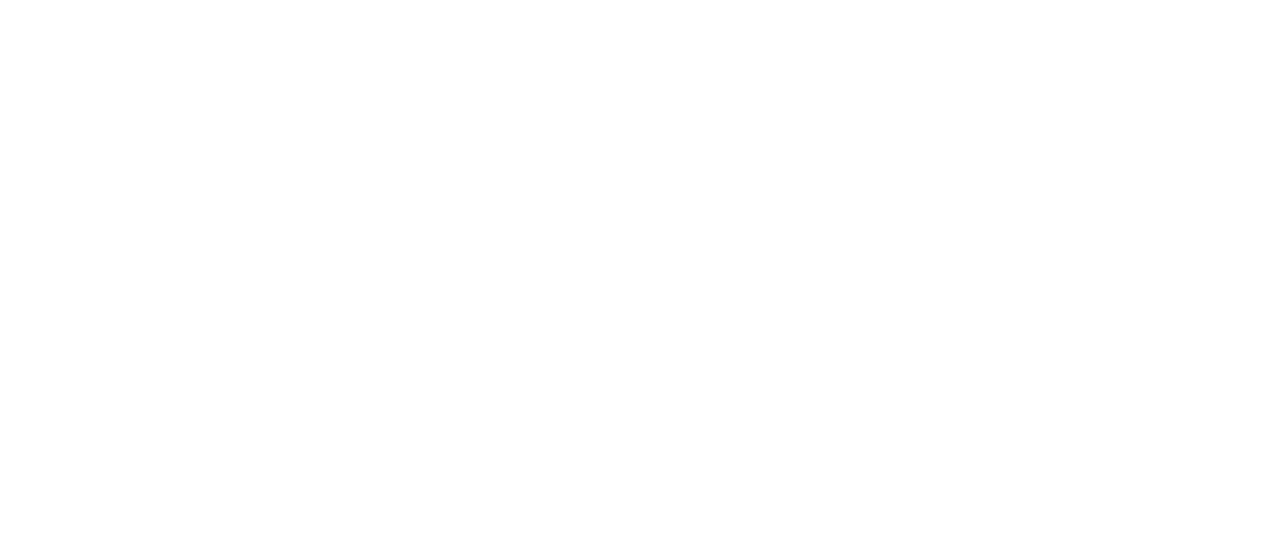 scroll, scrollTop: 0, scrollLeft: 0, axis: both 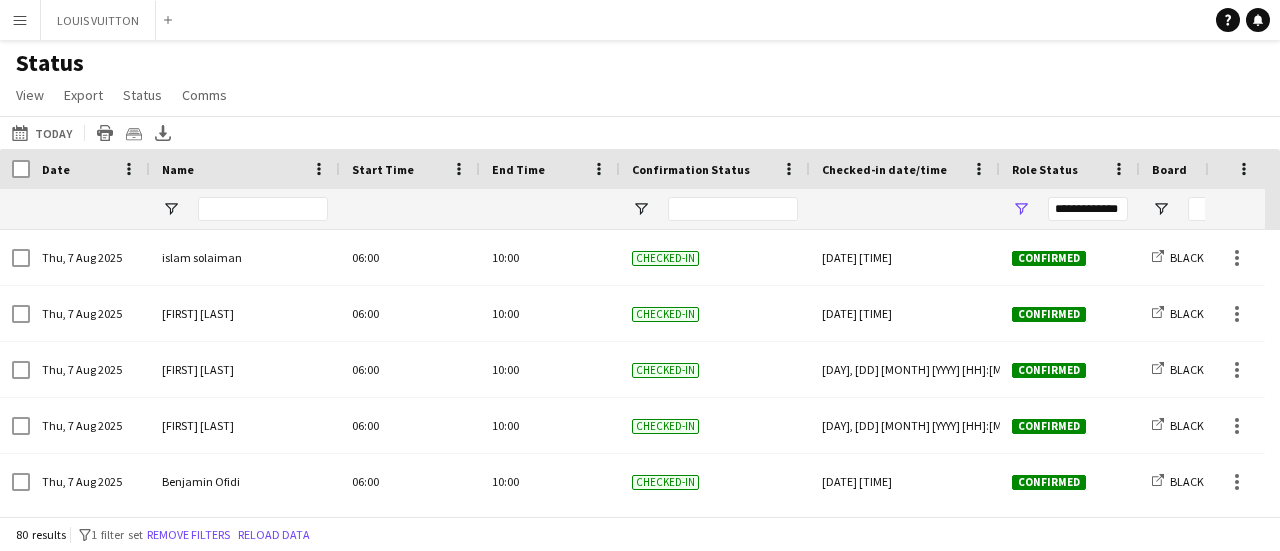 click on "Menu" at bounding box center (20, 20) 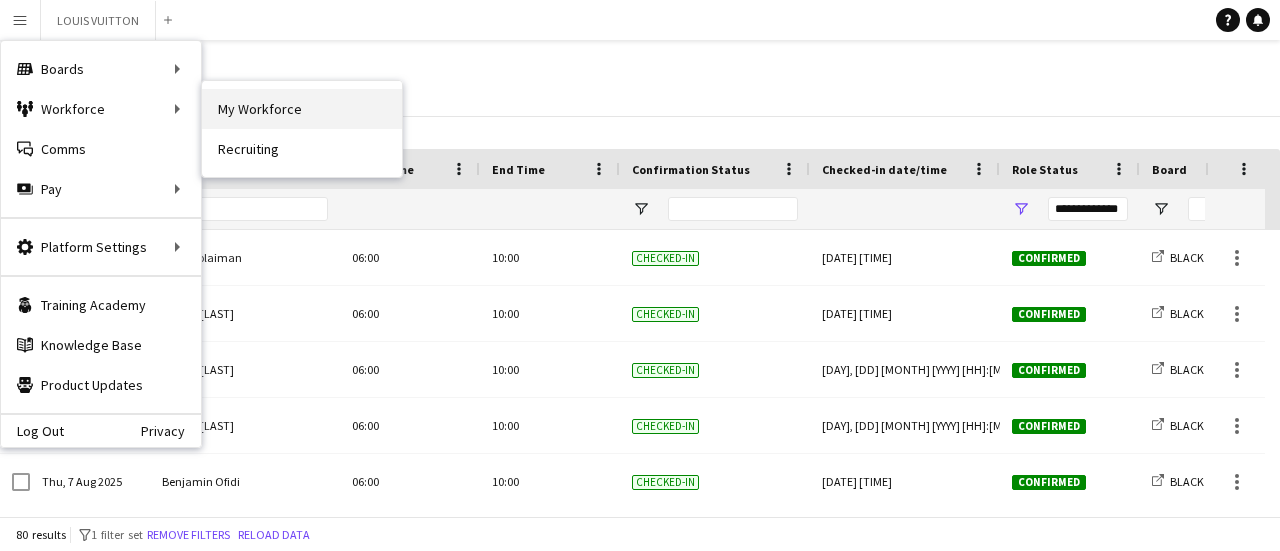 click on "My Workforce" at bounding box center (302, 109) 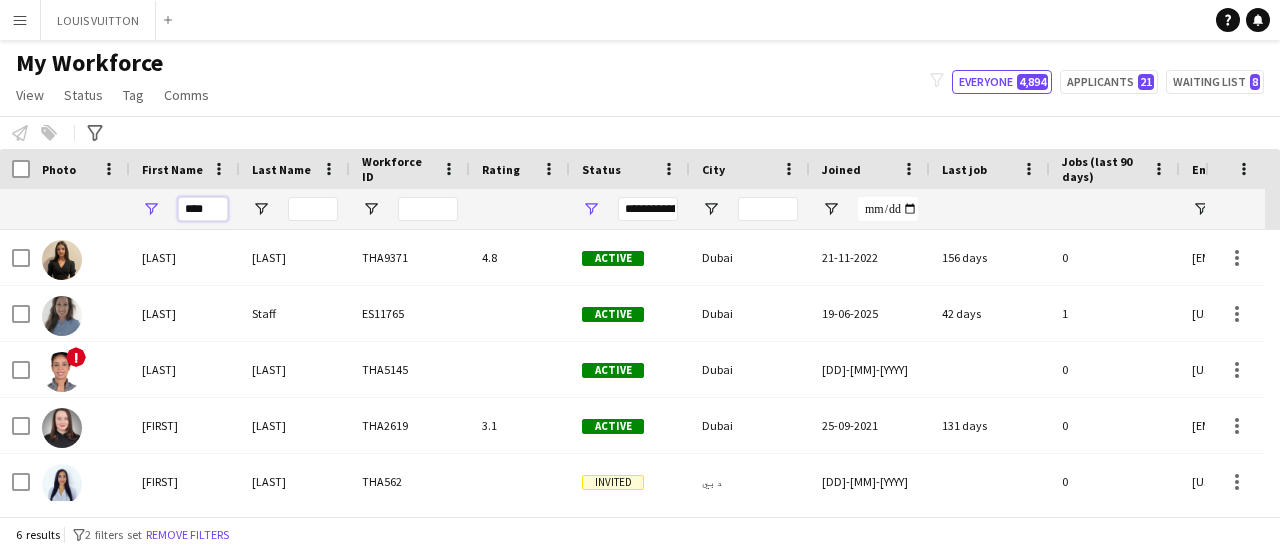 drag, startPoint x: 204, startPoint y: 210, endPoint x: 112, endPoint y: 207, distance: 92.0489 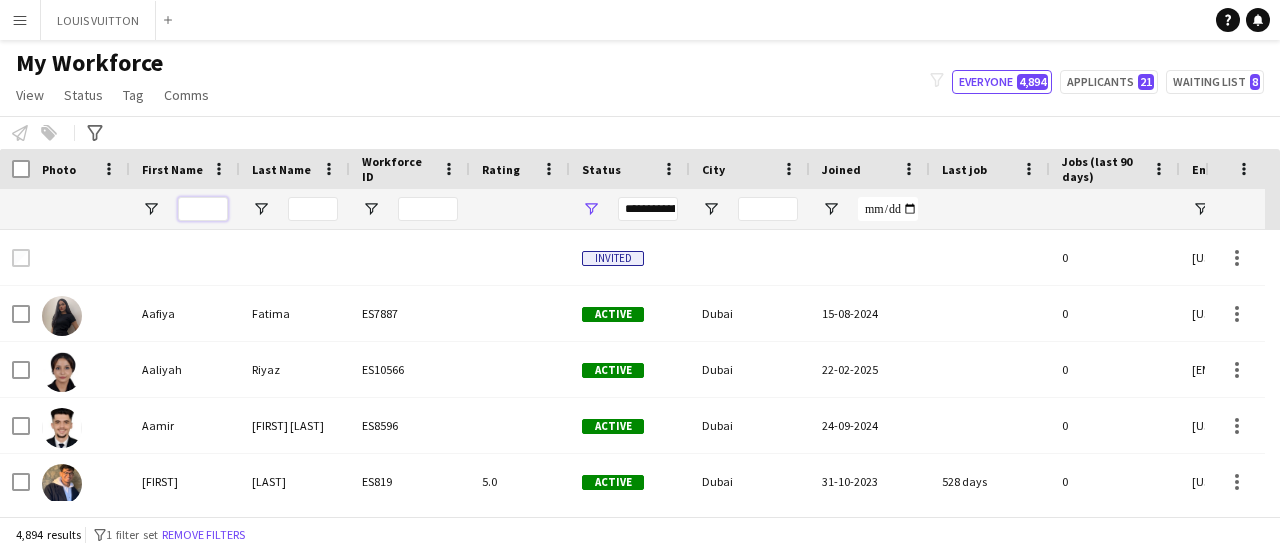 type 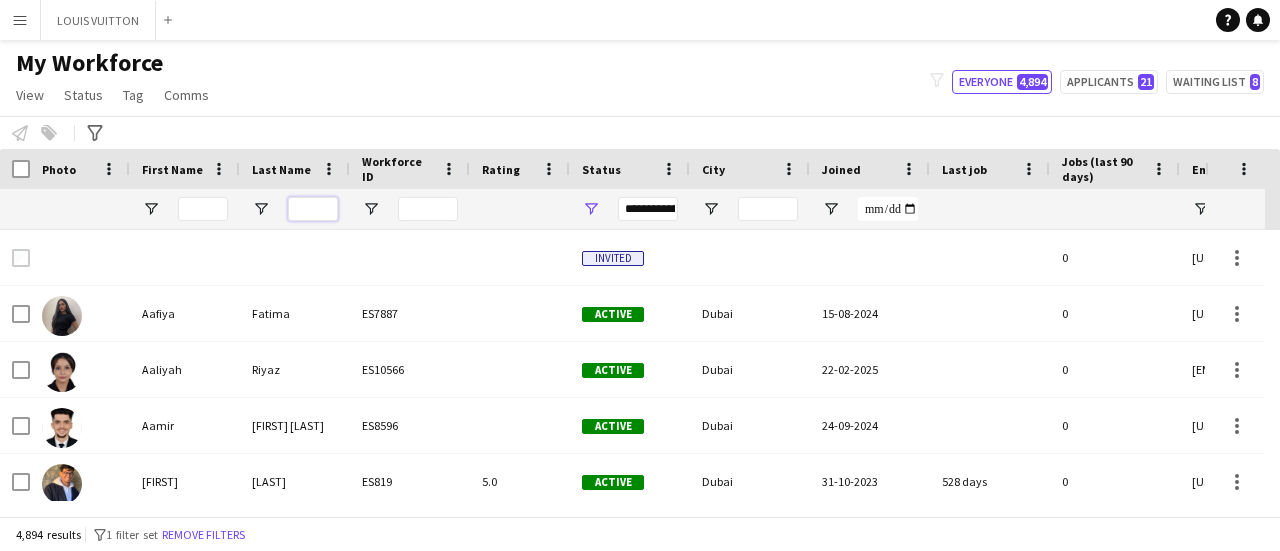 click at bounding box center (313, 209) 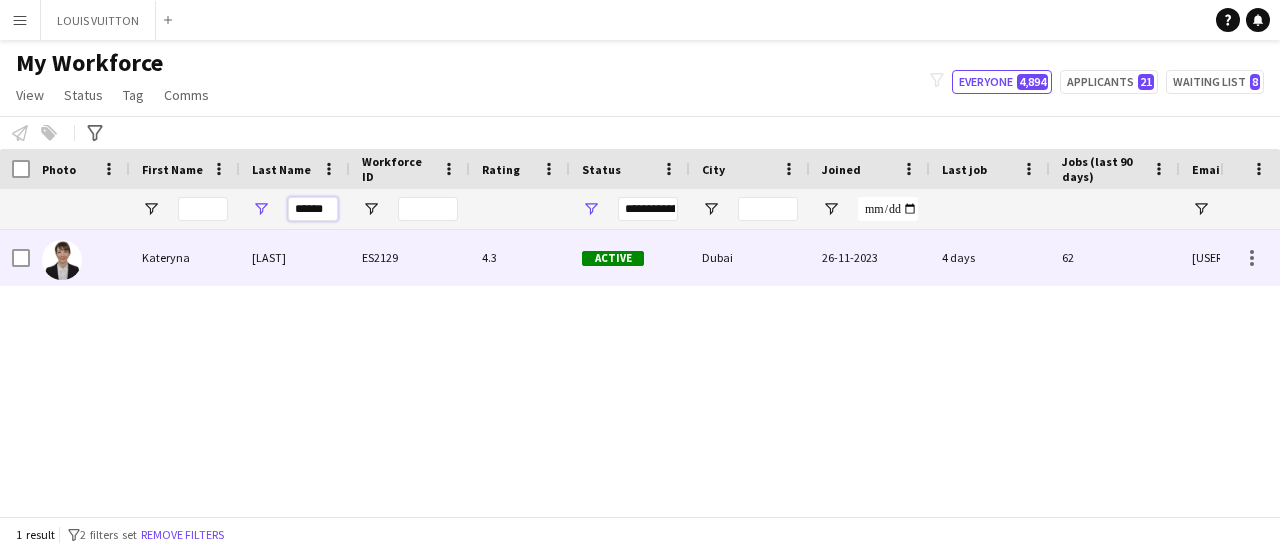 type on "******" 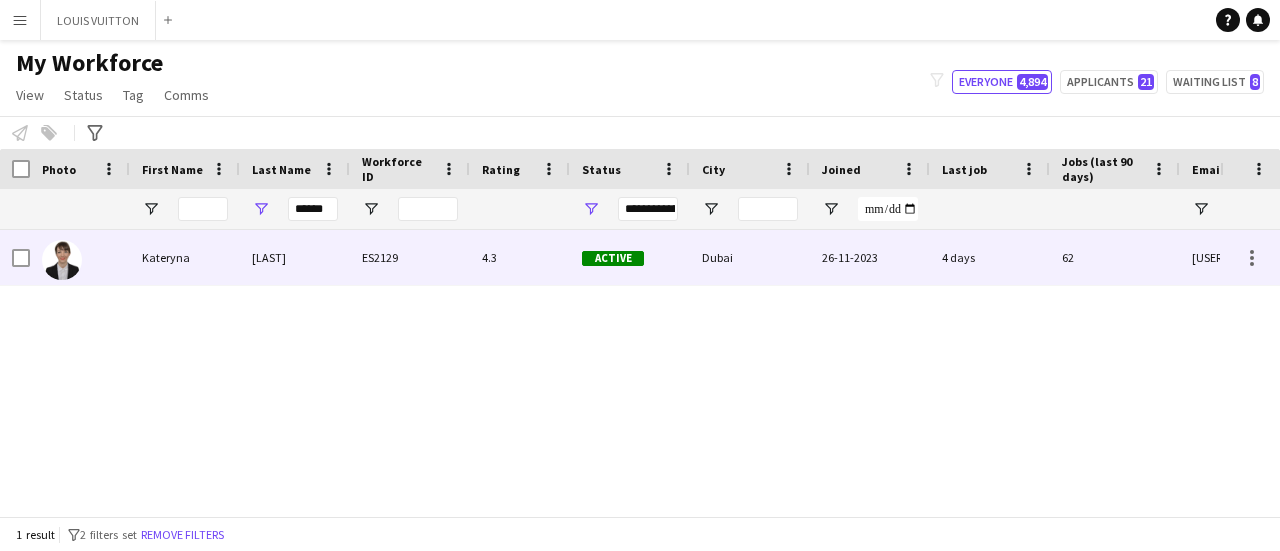 click on "[LAST]" at bounding box center (295, 257) 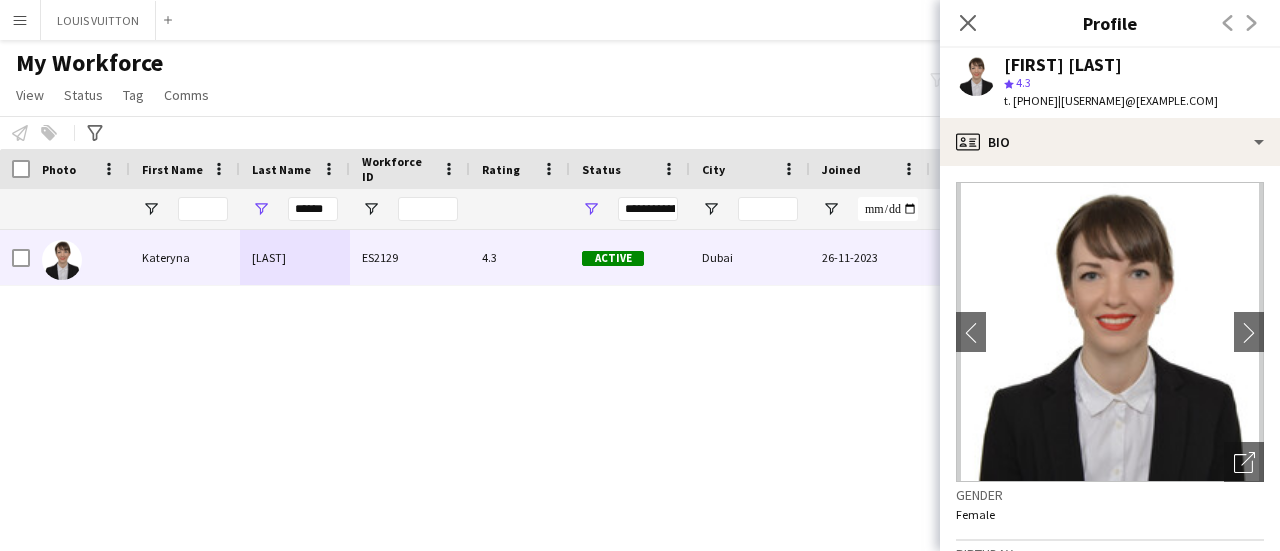 drag, startPoint x: 1014, startPoint y: 103, endPoint x: 1096, endPoint y: 103, distance: 82 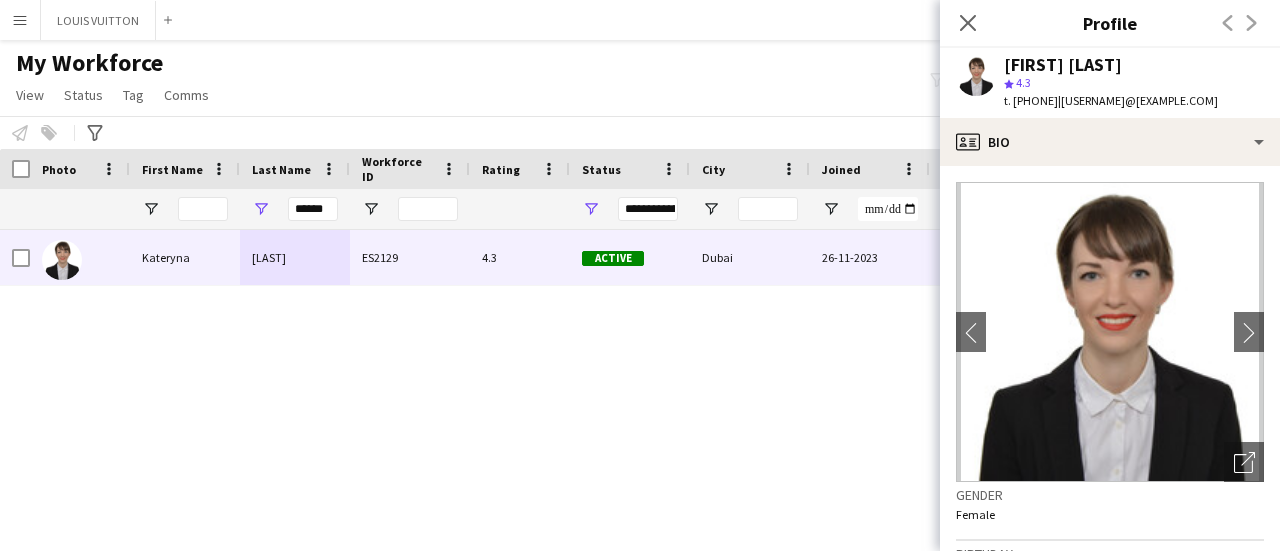 click on "t. +[COUNTRYCODE]558314643   |   [EMAIL]" 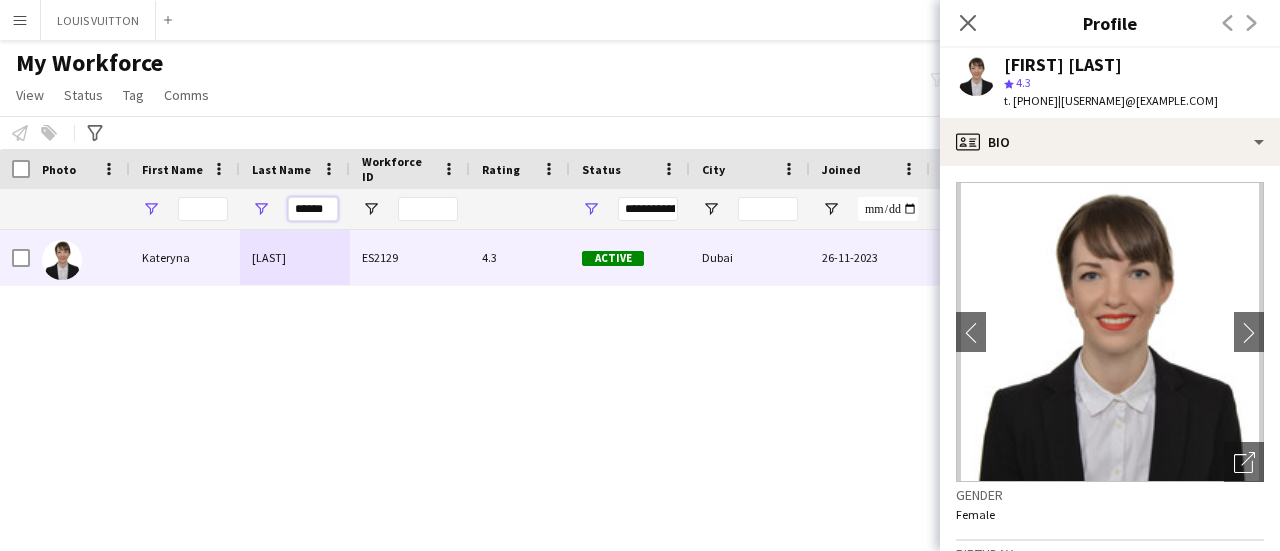 drag, startPoint x: 327, startPoint y: 207, endPoint x: 158, endPoint y: 200, distance: 169.14491 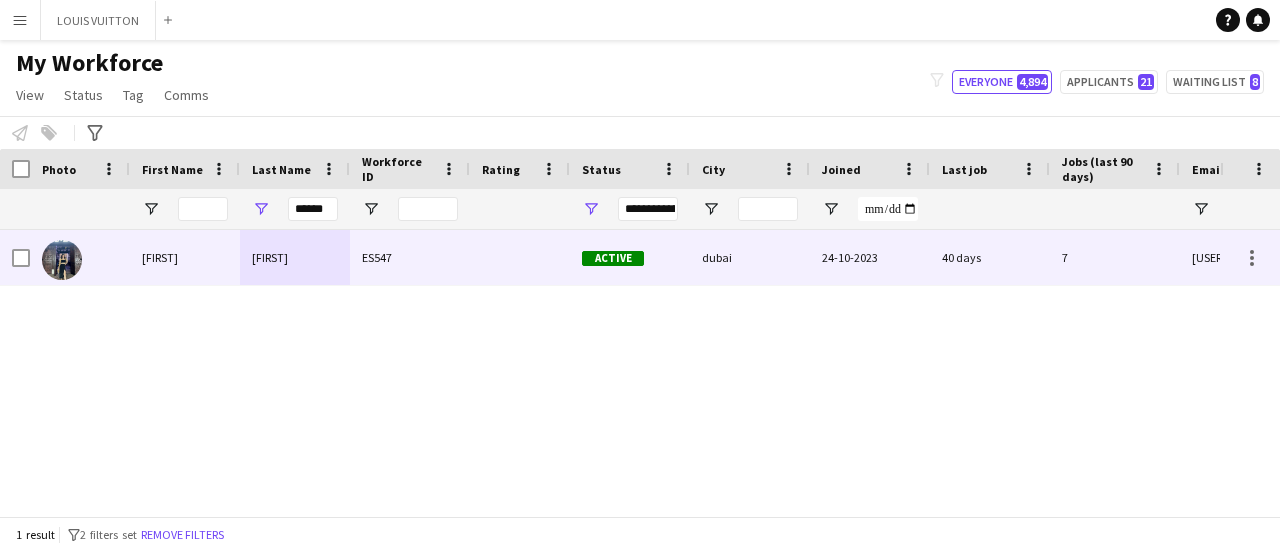 click on "[FIRST]" at bounding box center [185, 257] 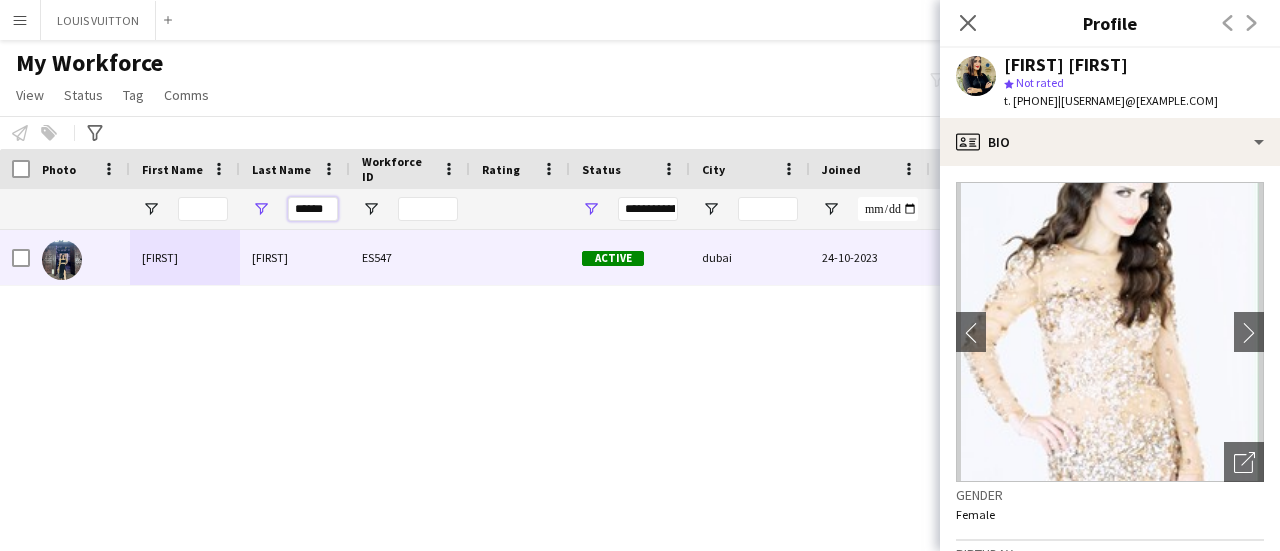 drag, startPoint x: 294, startPoint y: 208, endPoint x: 959, endPoint y: 179, distance: 665.632 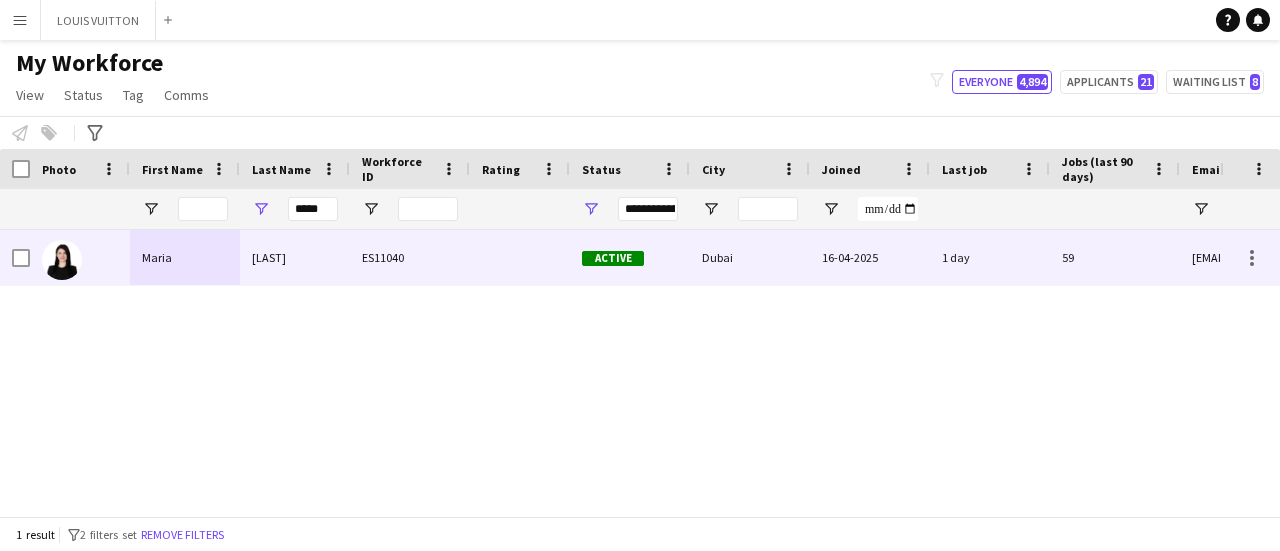 click at bounding box center [520, 257] 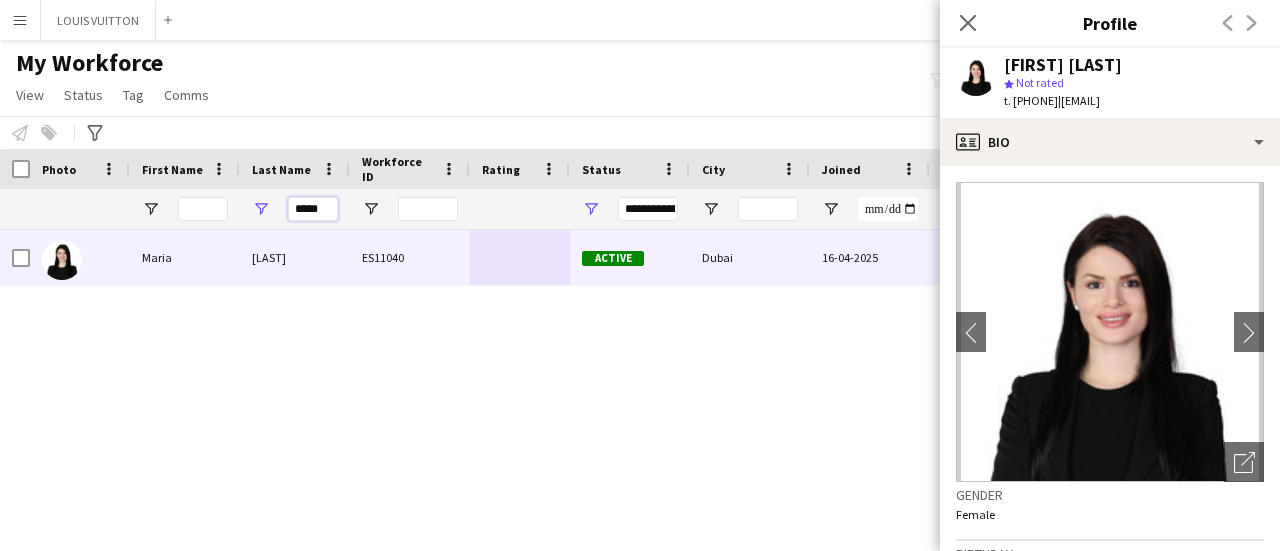 drag, startPoint x: 318, startPoint y: 211, endPoint x: 219, endPoint y: 197, distance: 99.985 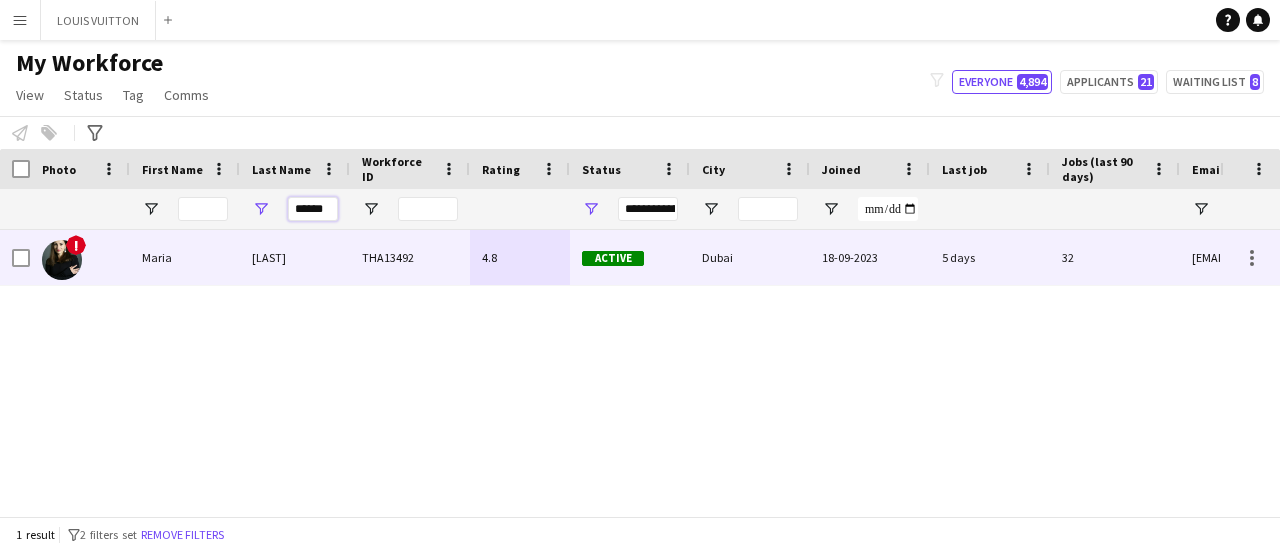type on "******" 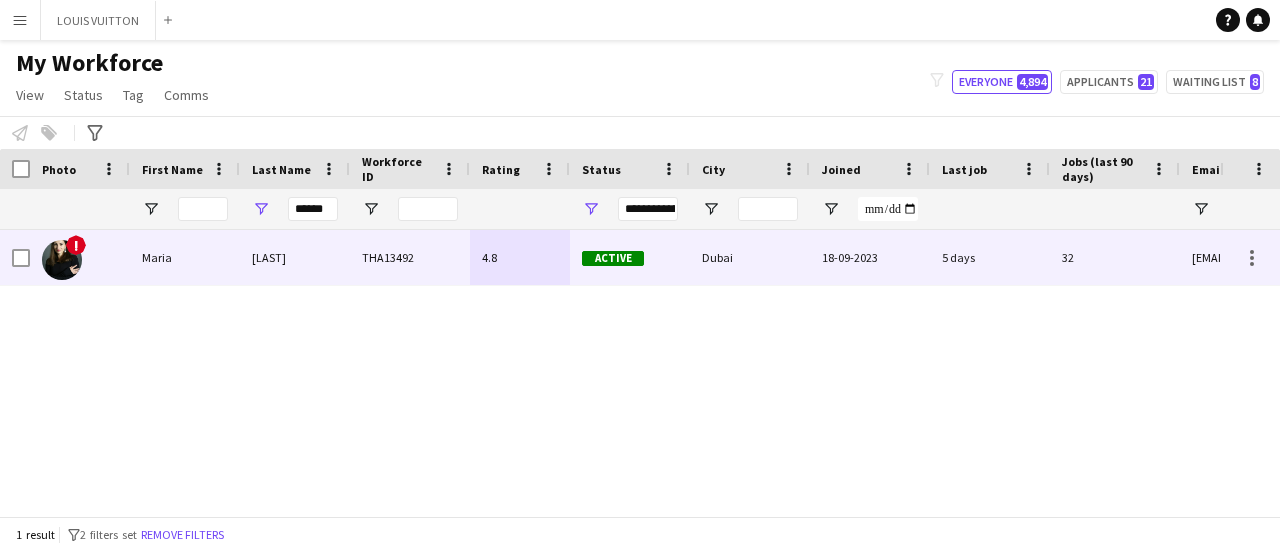 click on "[LAST]" at bounding box center (295, 257) 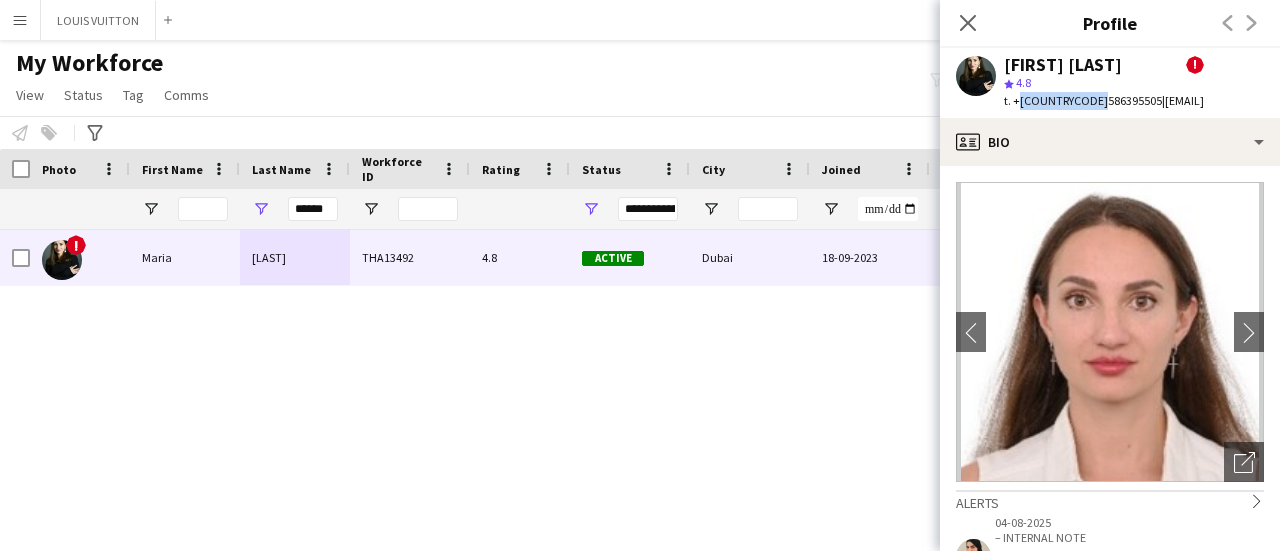 drag, startPoint x: 1014, startPoint y: 103, endPoint x: 1091, endPoint y: 98, distance: 77.16217 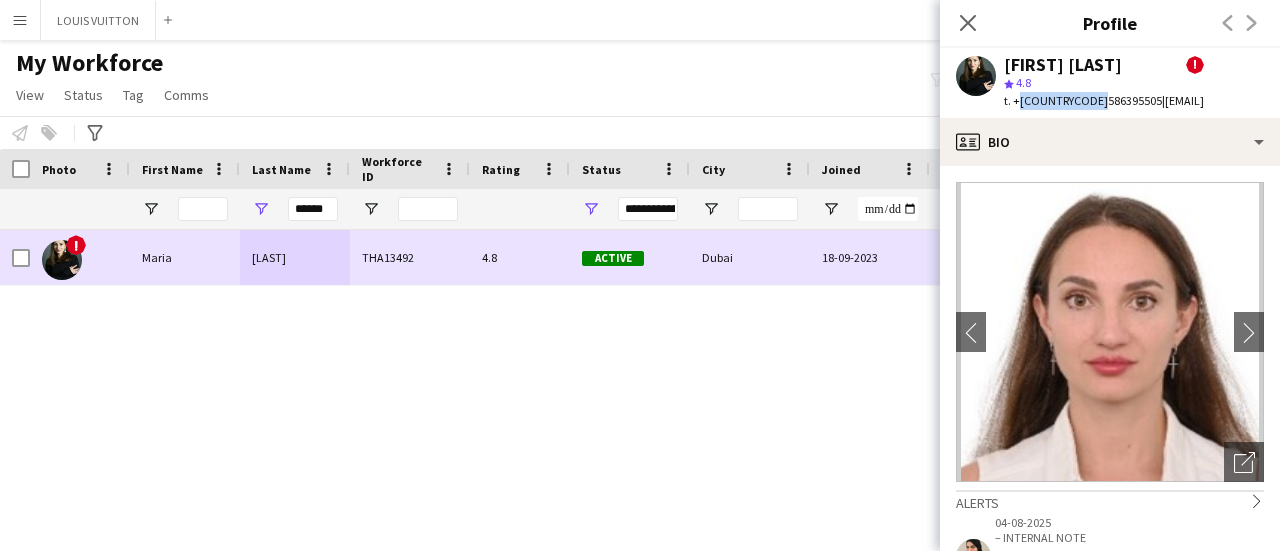 copy on "+[COUNTRYCODE]586395505" 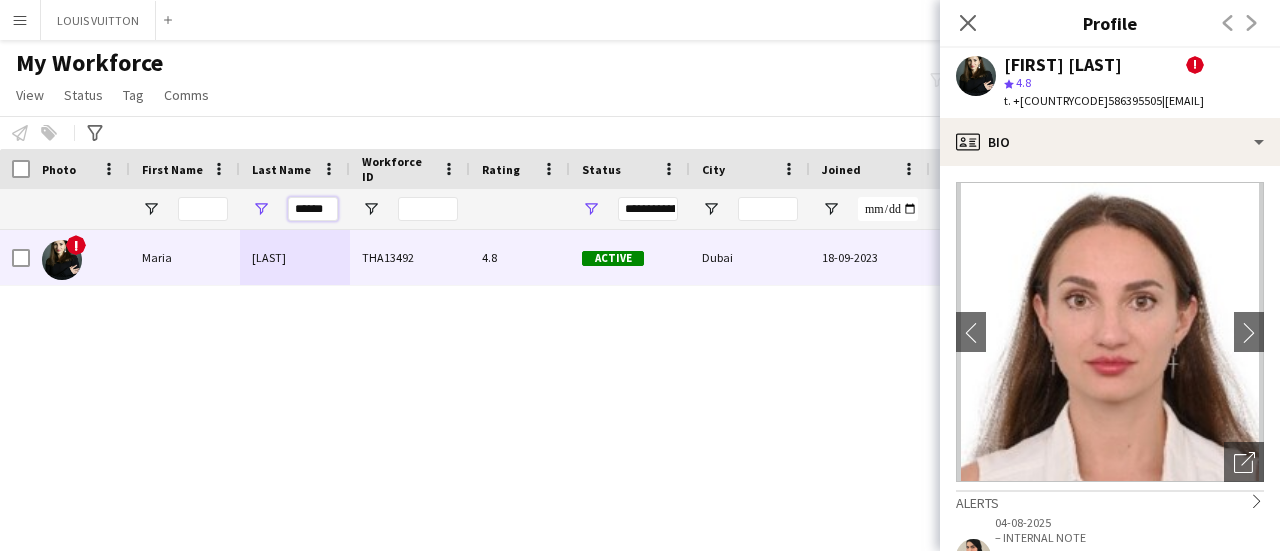 drag, startPoint x: 330, startPoint y: 211, endPoint x: 277, endPoint y: 202, distance: 53.75872 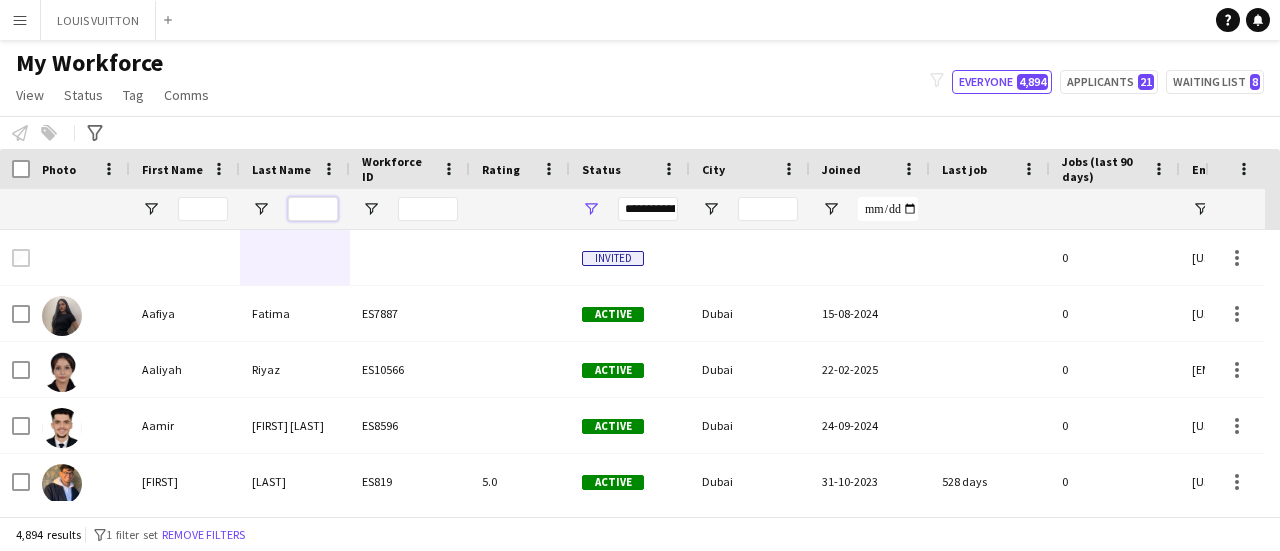 scroll, scrollTop: 0, scrollLeft: 440, axis: horizontal 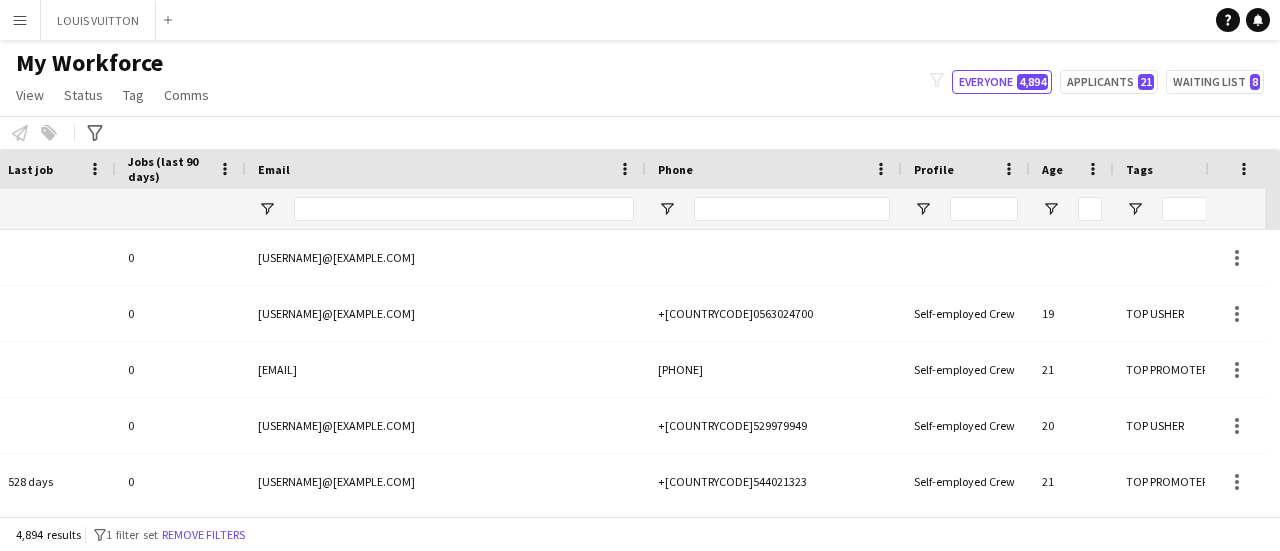 type 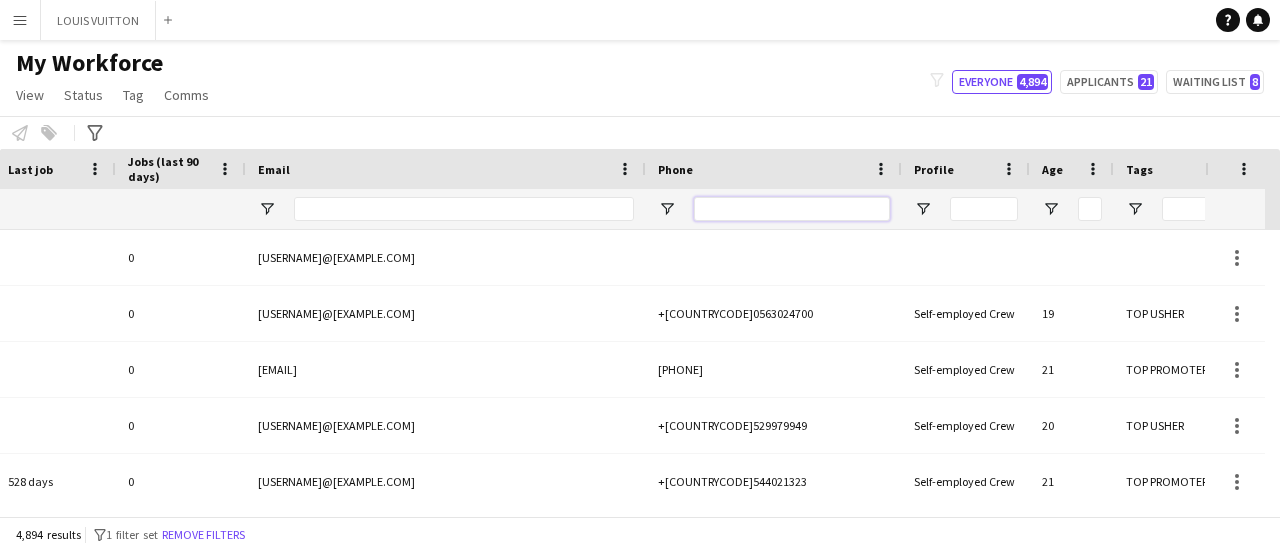click at bounding box center [792, 209] 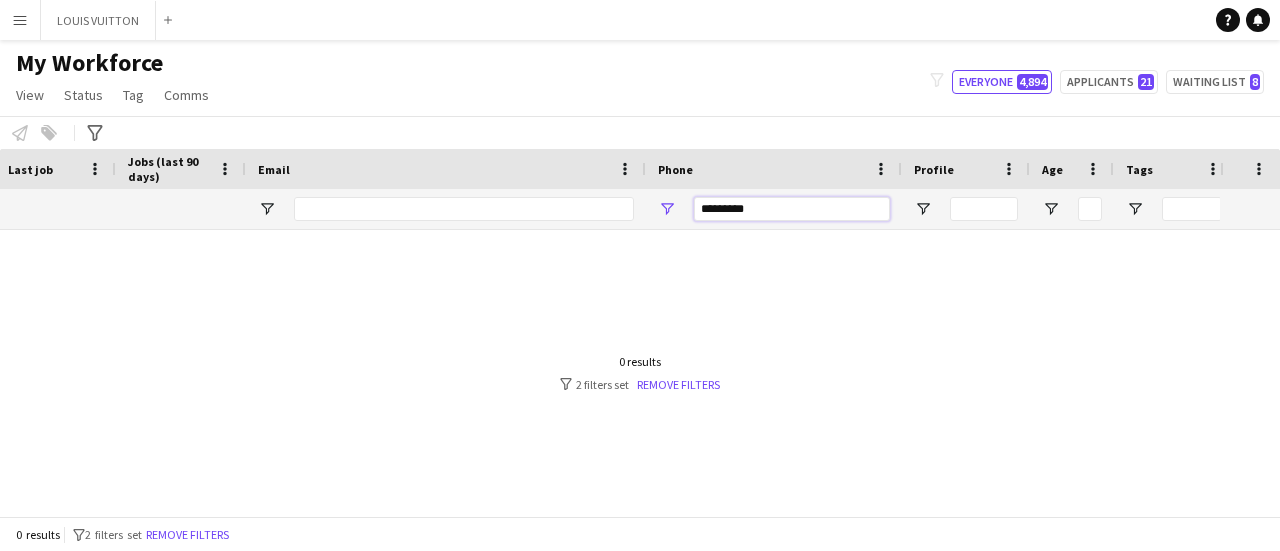 type on "*********" 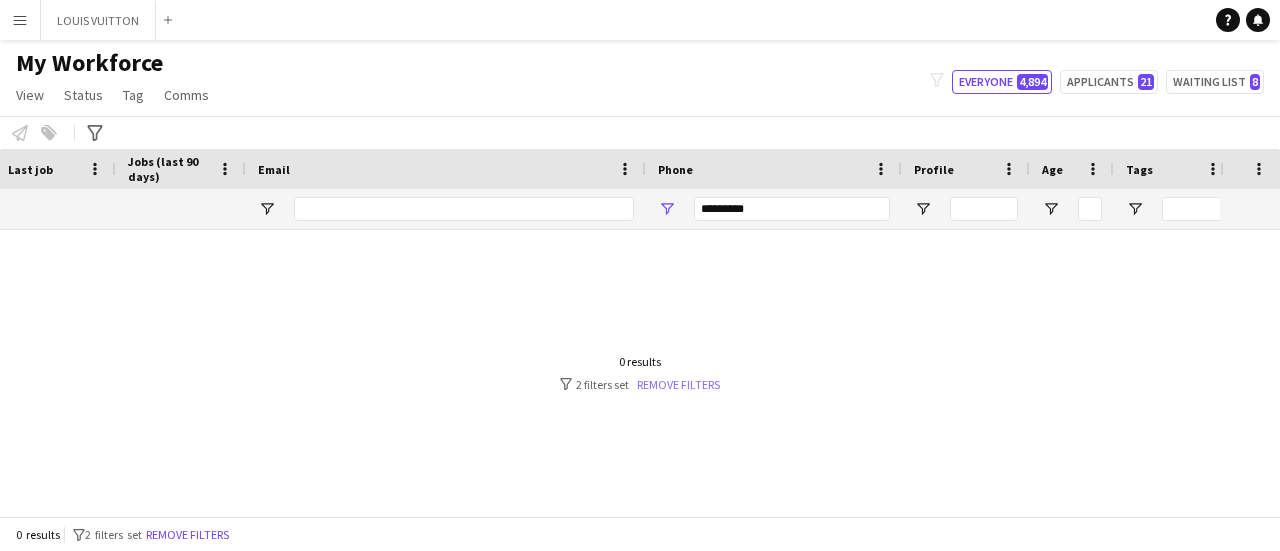 click on "Remove filters" at bounding box center (678, 384) 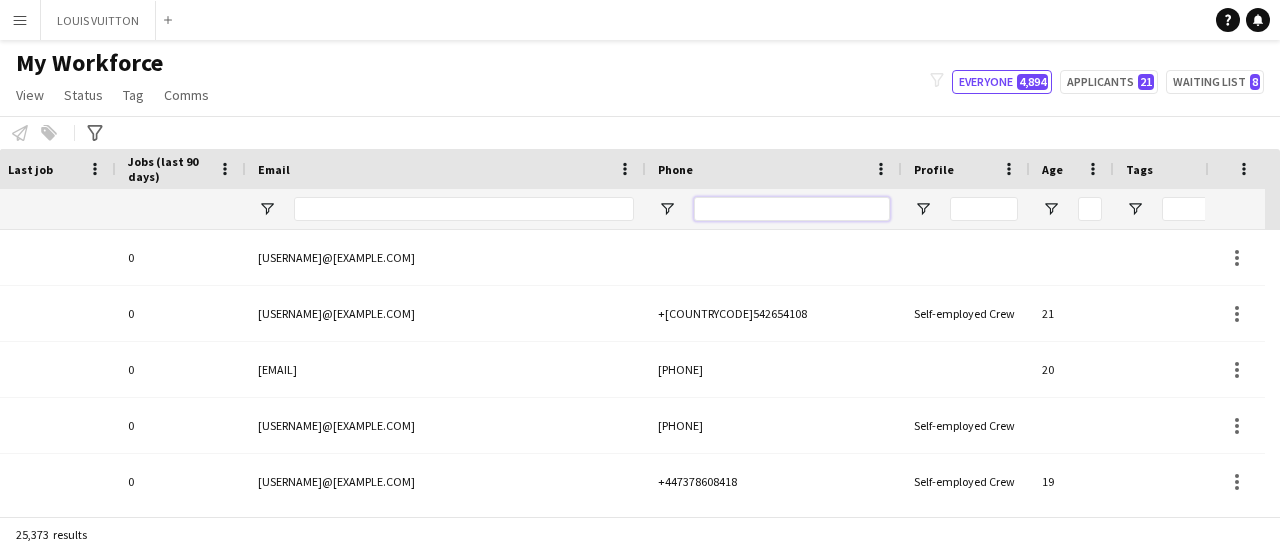 click at bounding box center [792, 209] 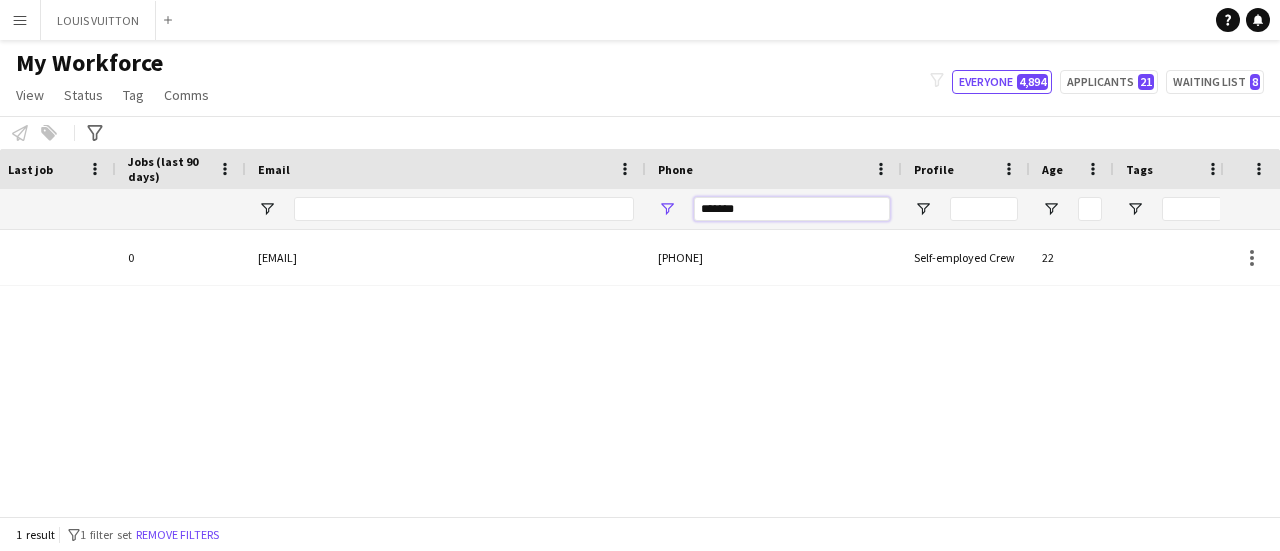 scroll, scrollTop: 0, scrollLeft: 922, axis: horizontal 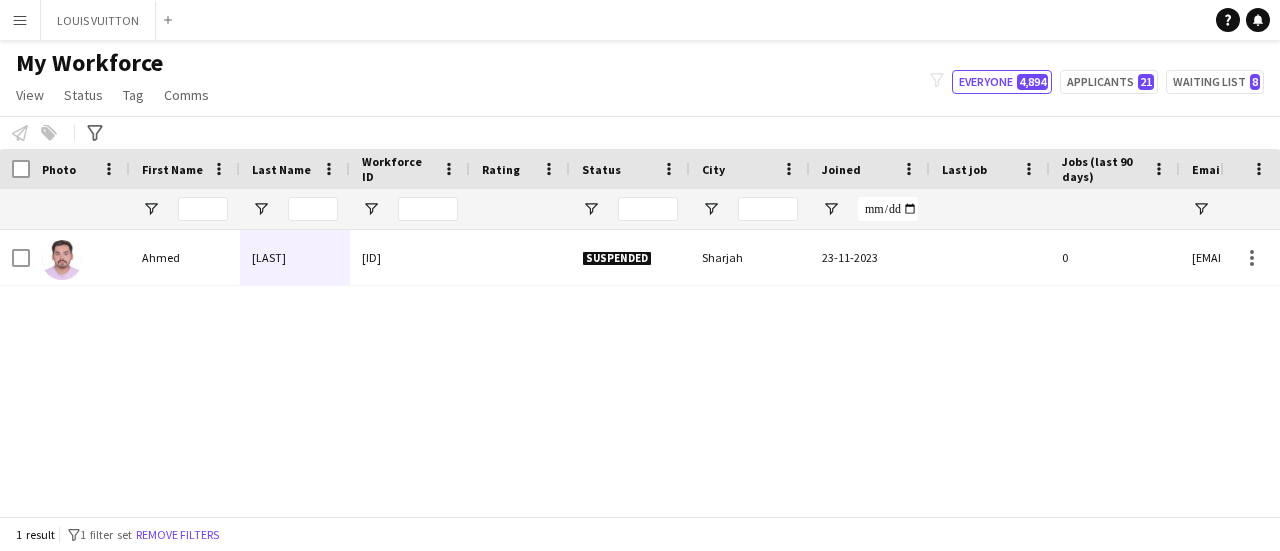 type on "*******" 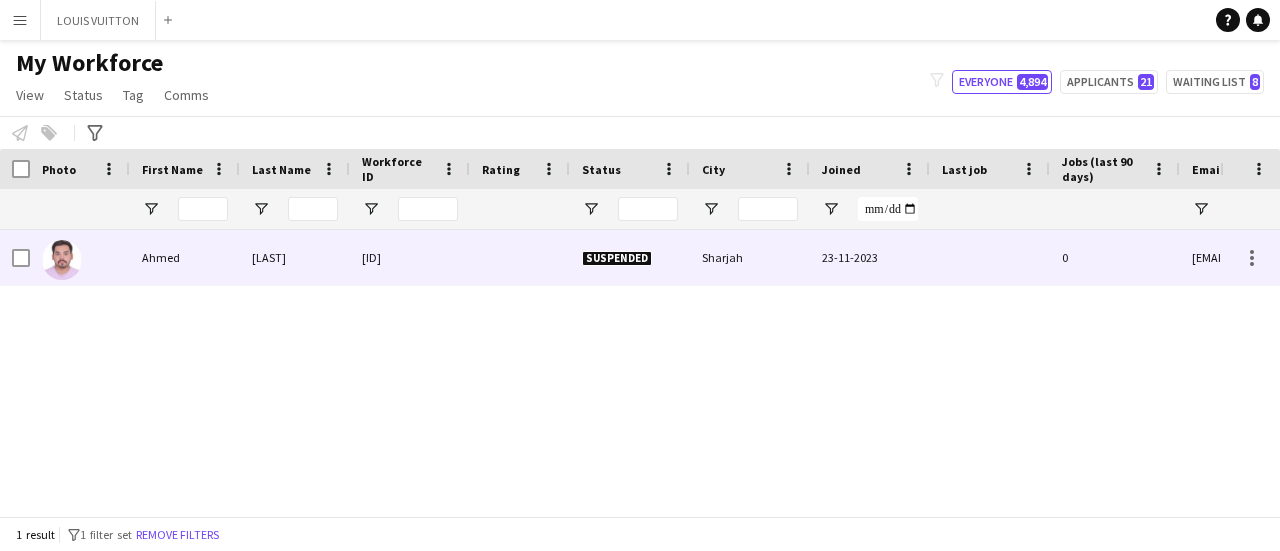 click at bounding box center [520, 257] 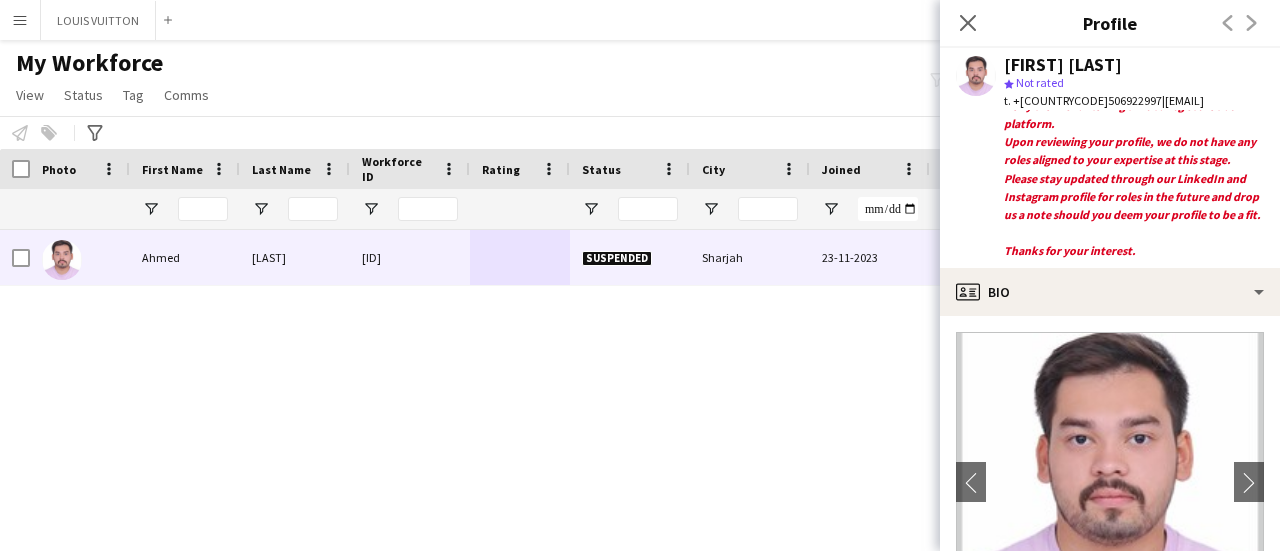 drag, startPoint x: 446, startPoint y: 500, endPoint x: 790, endPoint y: 486, distance: 344.28476 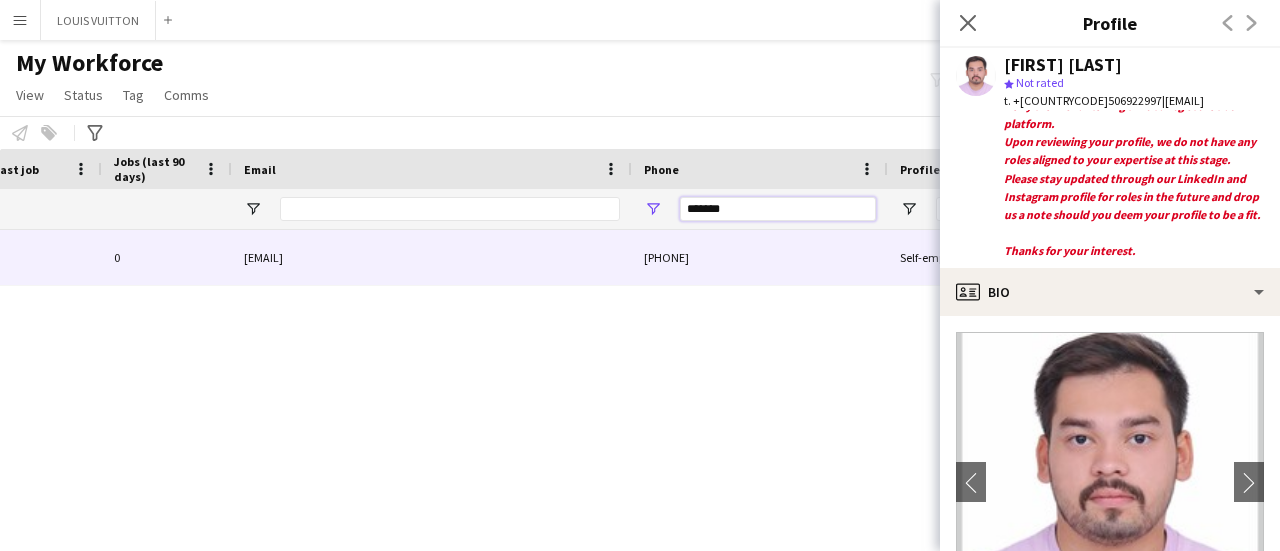 drag, startPoint x: 750, startPoint y: 208, endPoint x: 600, endPoint y: 201, distance: 150.16324 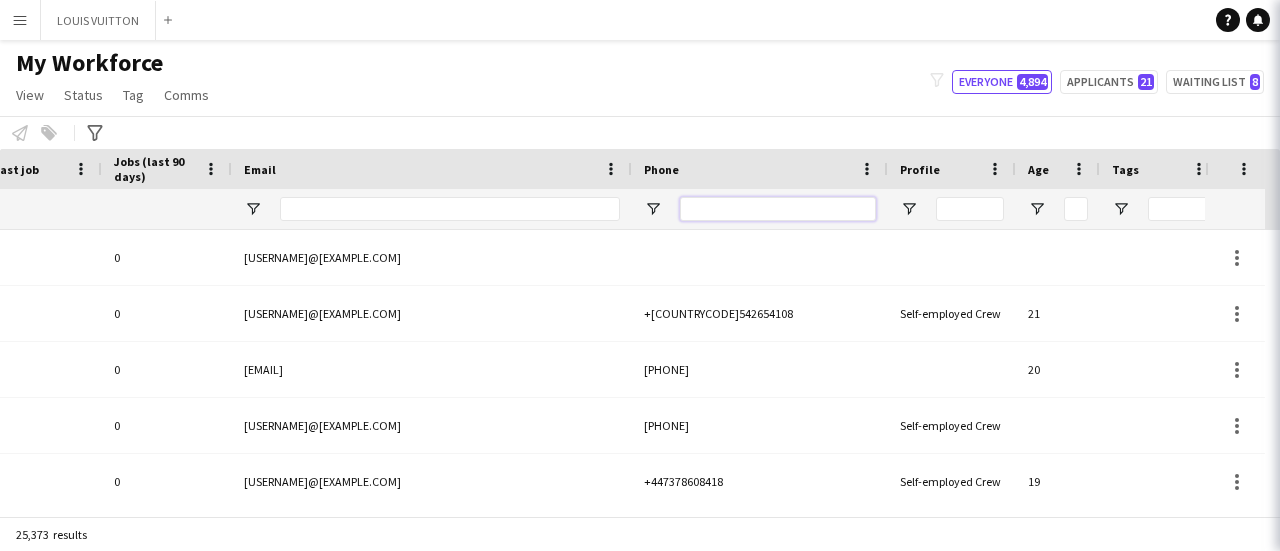 type 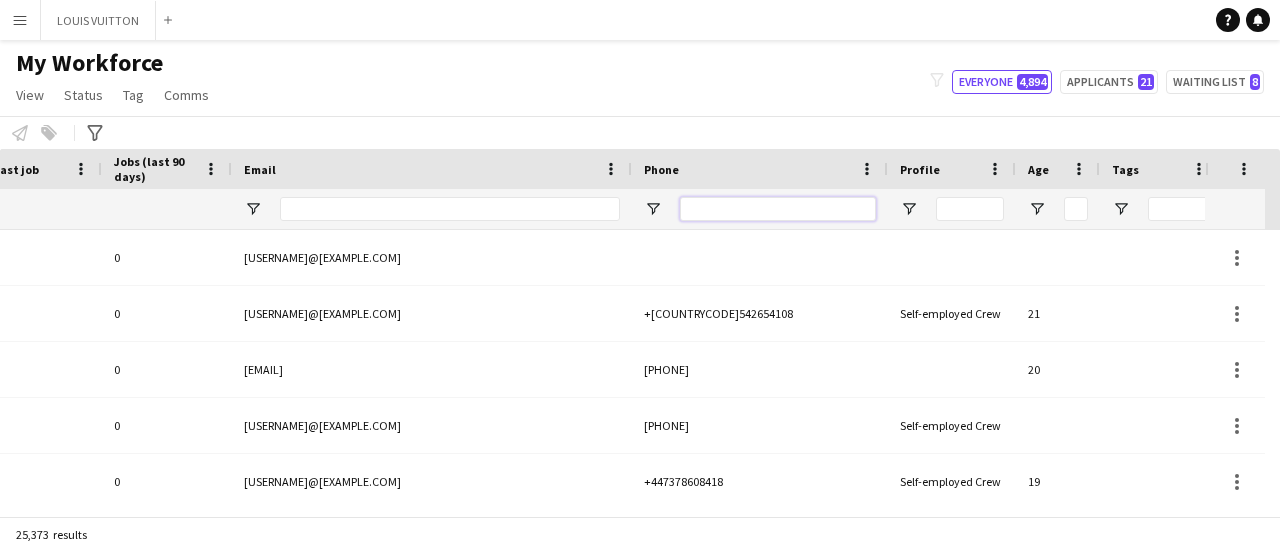 scroll, scrollTop: 0, scrollLeft: 0, axis: both 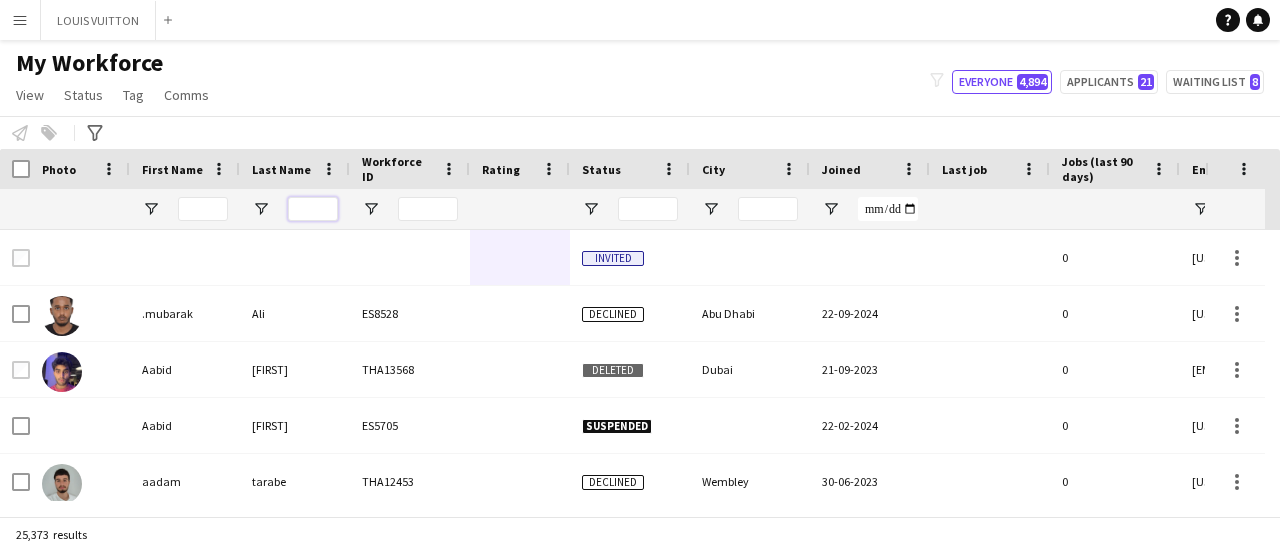 click at bounding box center [313, 209] 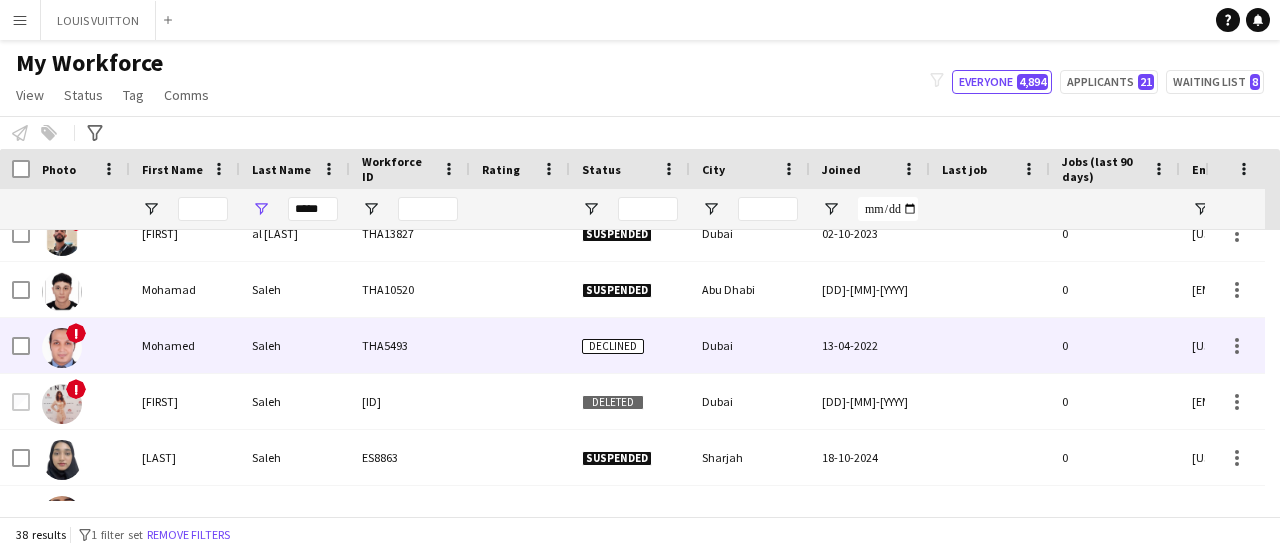 click on "Saleh" at bounding box center [295, 345] 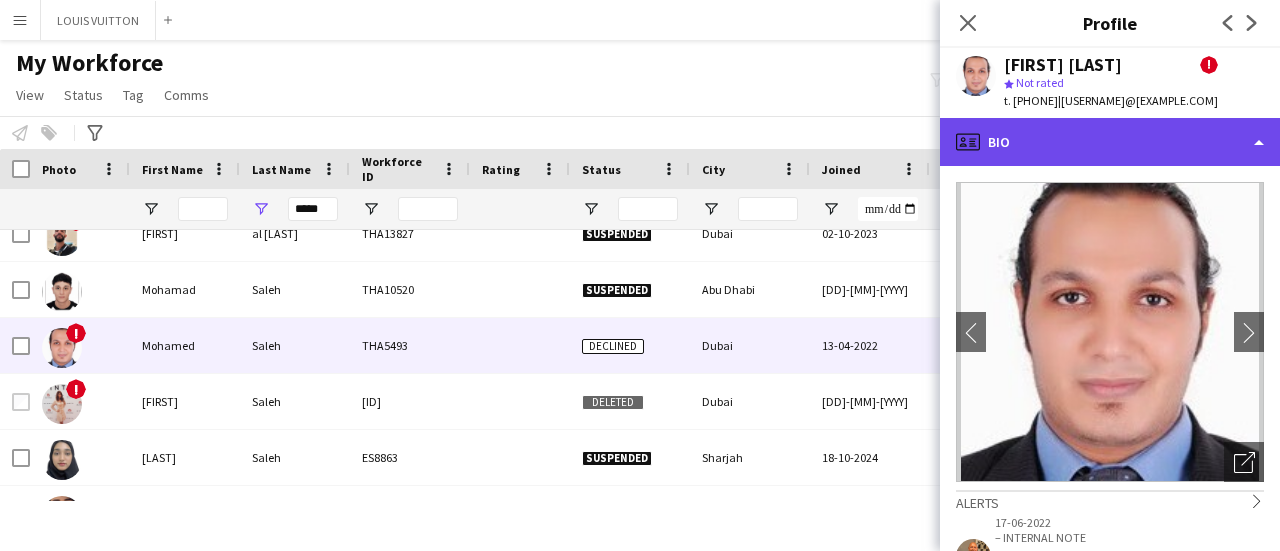 click on "profile
Bio" 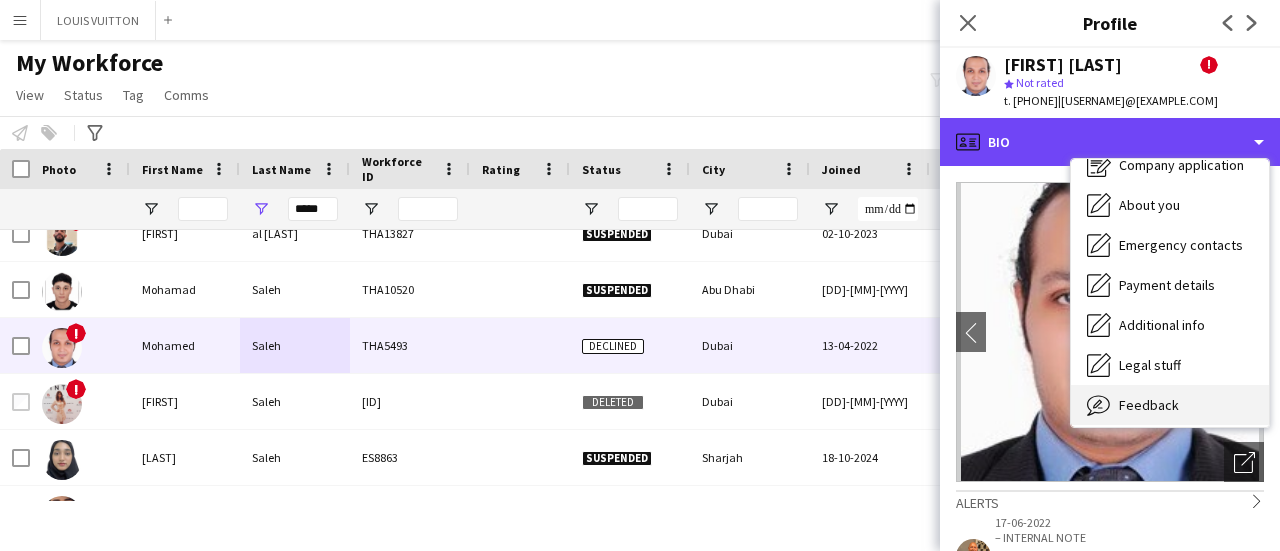scroll, scrollTop: 108, scrollLeft: 0, axis: vertical 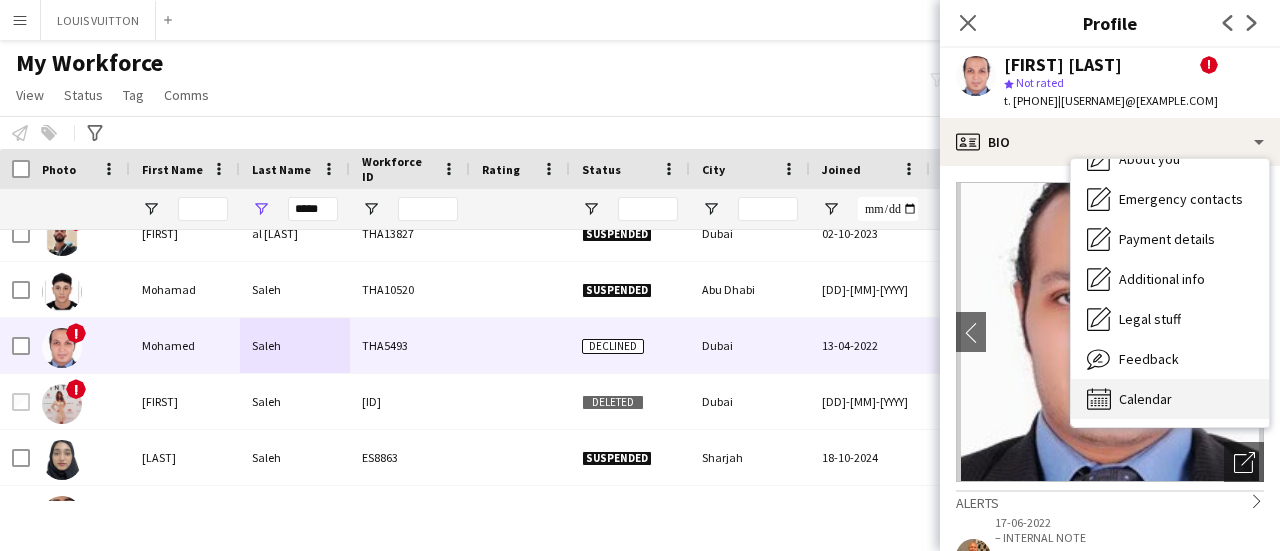 click on "Calendar
Calendar" at bounding box center (1170, 399) 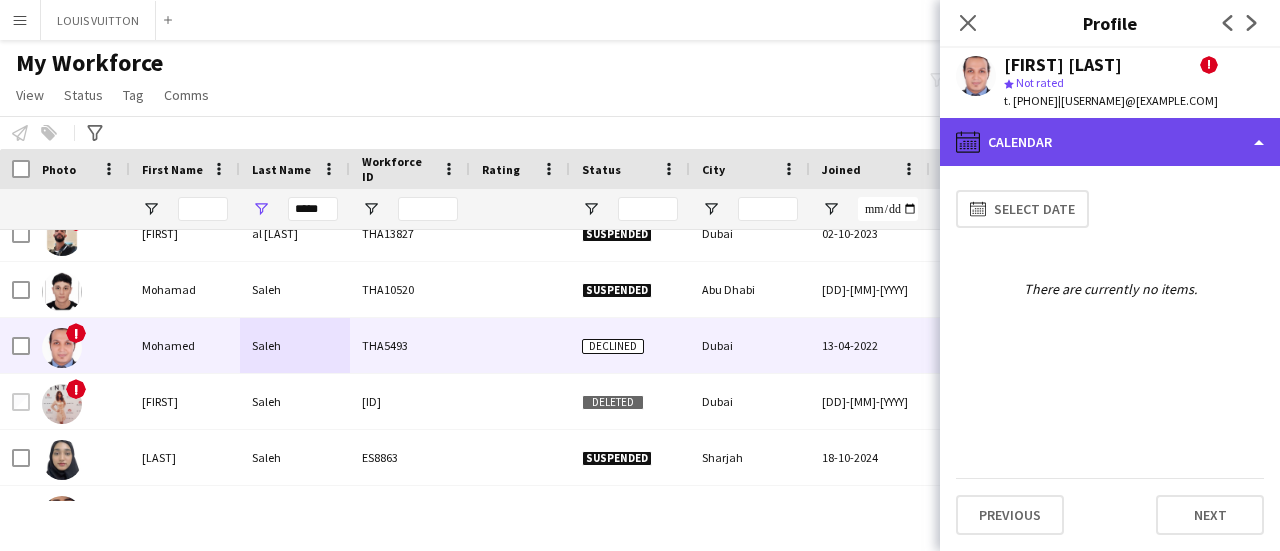 click on "calendar-full
Calendar" 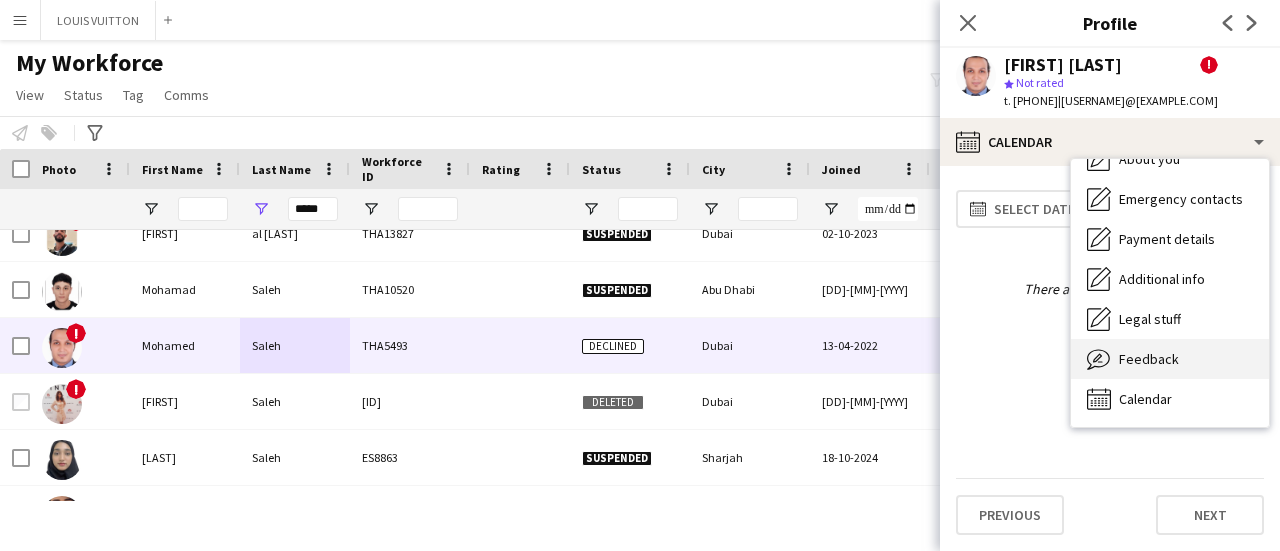 click on "Feedback" at bounding box center [1149, 359] 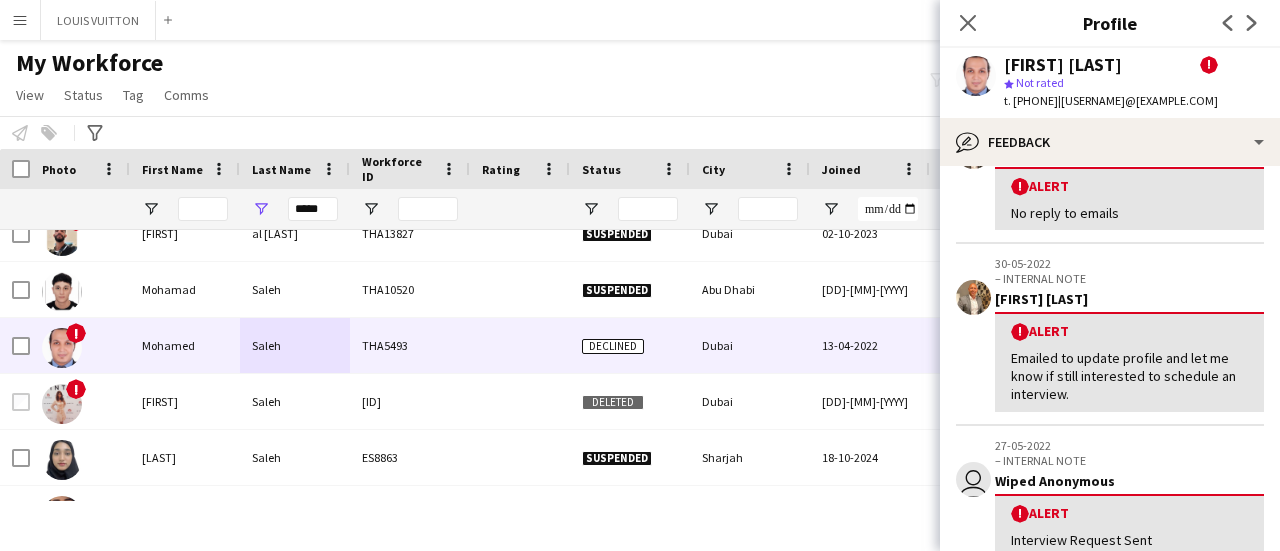 scroll, scrollTop: 200, scrollLeft: 0, axis: vertical 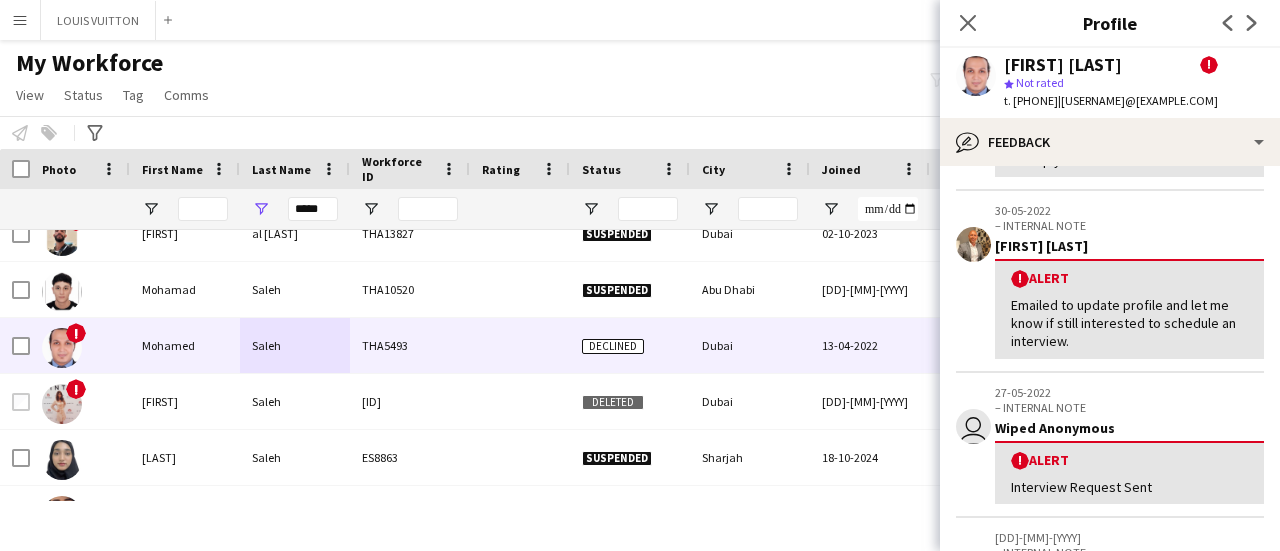 click on "My Workforce   View   Views  Default view New view Update view Delete view Edit name Customise view Customise filters Reset Filters Reset View Reset All  Status  Edit  Tag  New tag  Edit tag  ARABIC SPEAKER (2097) CABIN CREW (362) CHINESE SPEAKER (38) CONTACTED BY ANASTASIIA (25) CONTACTED BY MARIA (1) CONTACTED BY SARAH W (5) CONTACTED BY VIVIANE  (93) DRESSER (7) FOH EXPO (31) FOLLOW UP  (55) FRENCH SPEAKER (512) Generic Portfolio - Arabic Speaker  (7) Generic Portfolio - Jewerlly  Model (5) Generic Portfolio - Luxury  (23) Generic Portfolio - Models (14) Generic Portfolio - Promoters (20) Generic Portfolio - Supervisors (11) Generic Portfolio - Tall Hostess (21) Generic Portfolio - Ushers (16) Generic portfolio -VIP Hostess (25) ITALIAN SPEAKER (65) JAPANESE SPEAKER (8) KOREAN SPEAKER (5) LUXURY RETAIL (423) MANAGER LEVEL (118) MC (21) MUA (17) OPERATION (31) PRODUCTION (9) PROJECT MANAGER  (54) SPANISH SPEAKER (200) STAGE MANAGER (81) SUPERVISOR (195) THA HOSPITALITY (785) TOP BARISTA (44)  Add to tag" 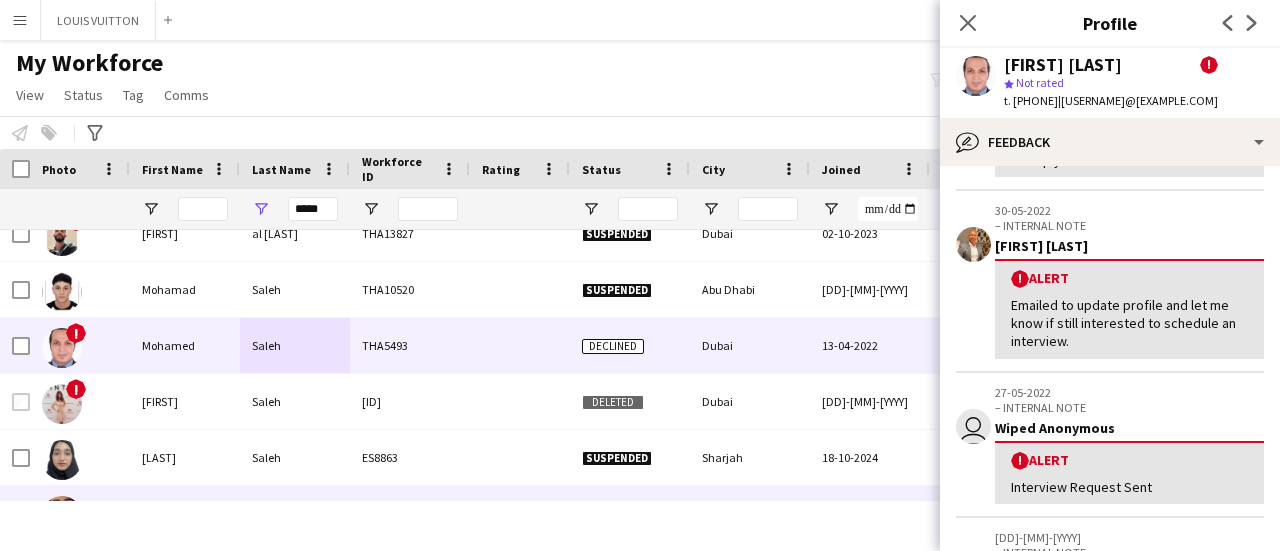 scroll, scrollTop: 645, scrollLeft: 0, axis: vertical 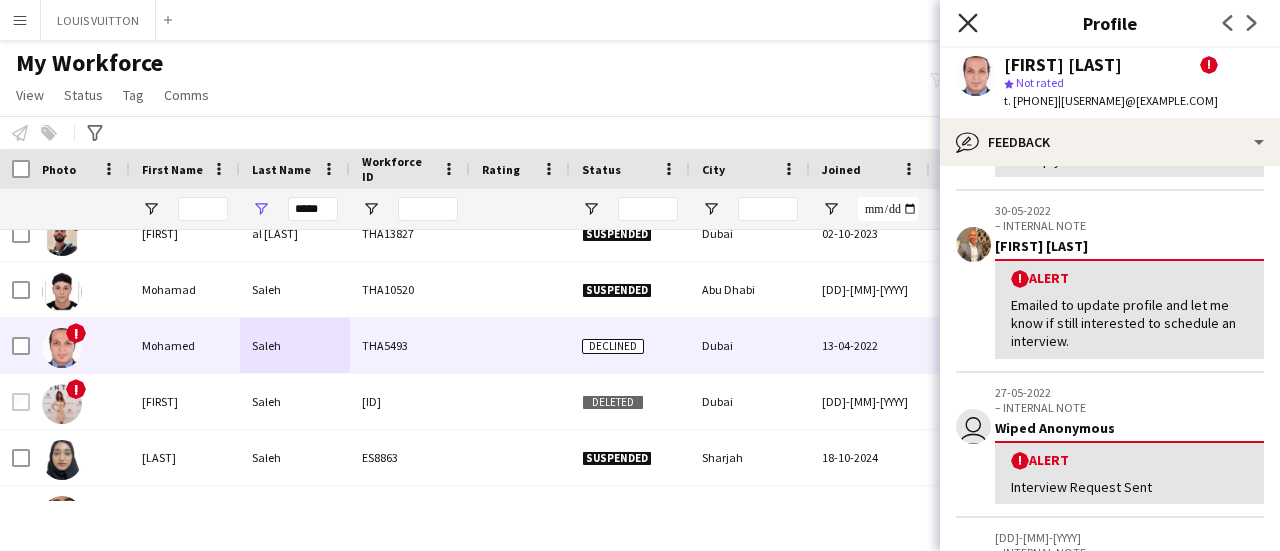 click 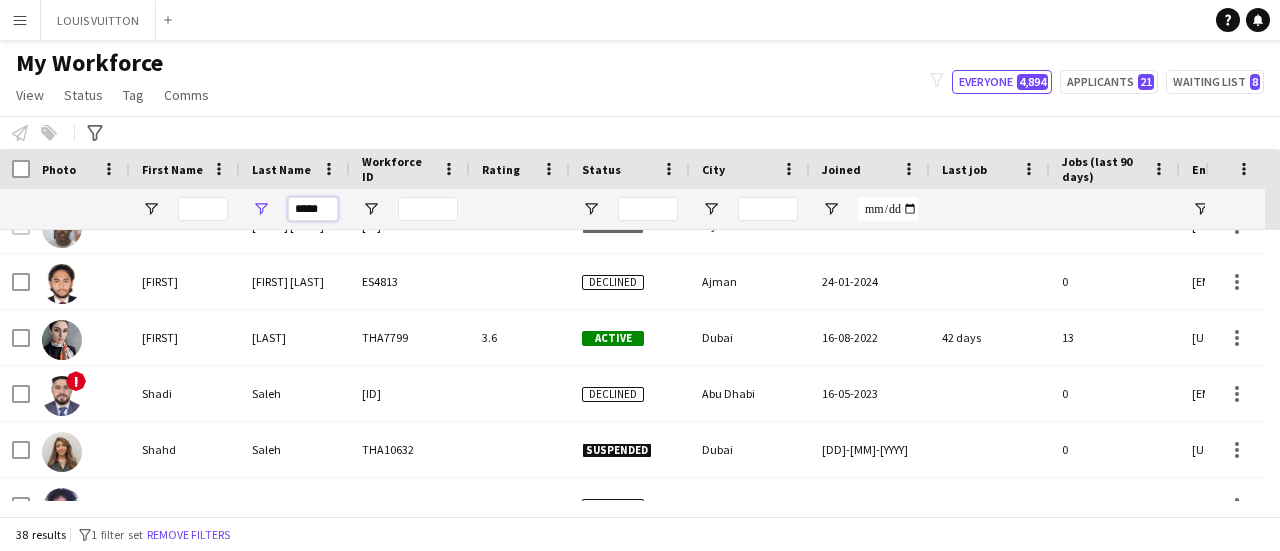 click on "*****" at bounding box center (313, 209) 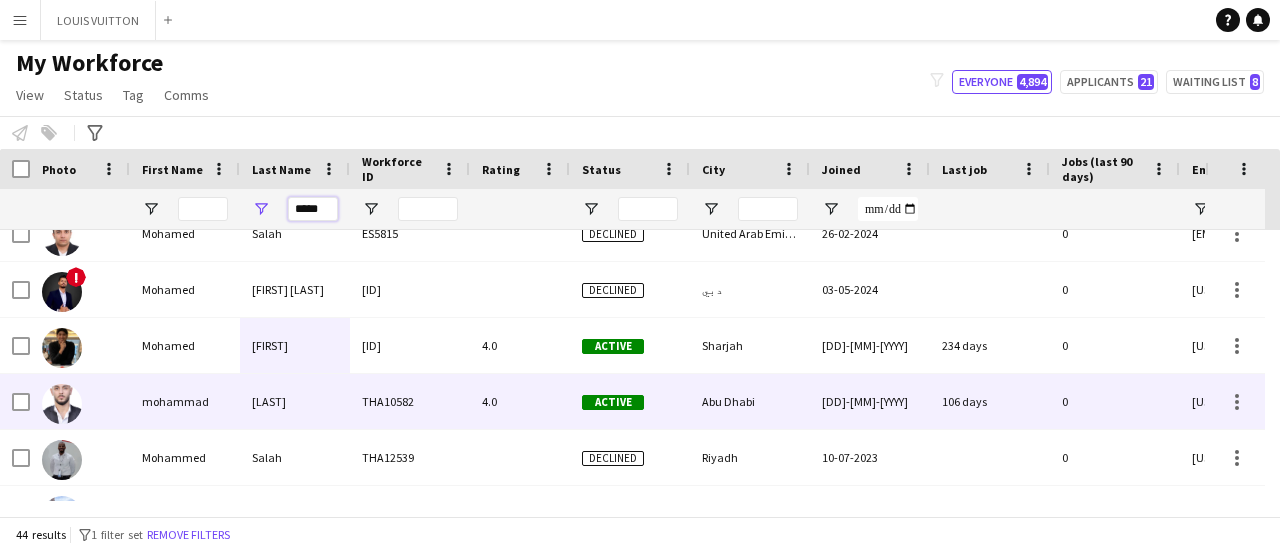 type on "*****" 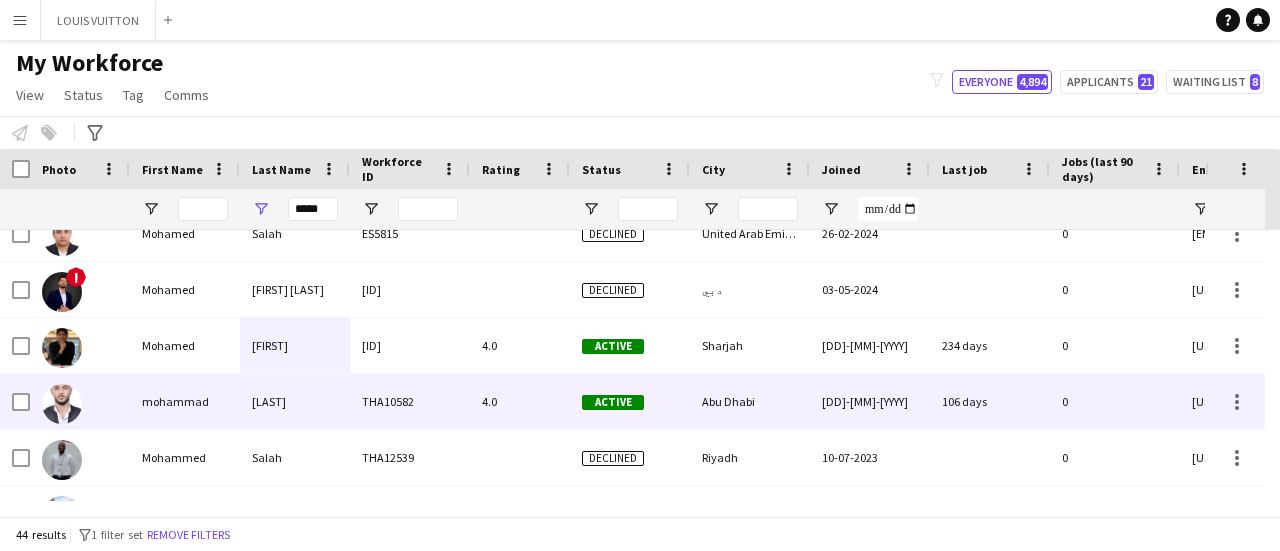 click on "4.0" at bounding box center (520, 401) 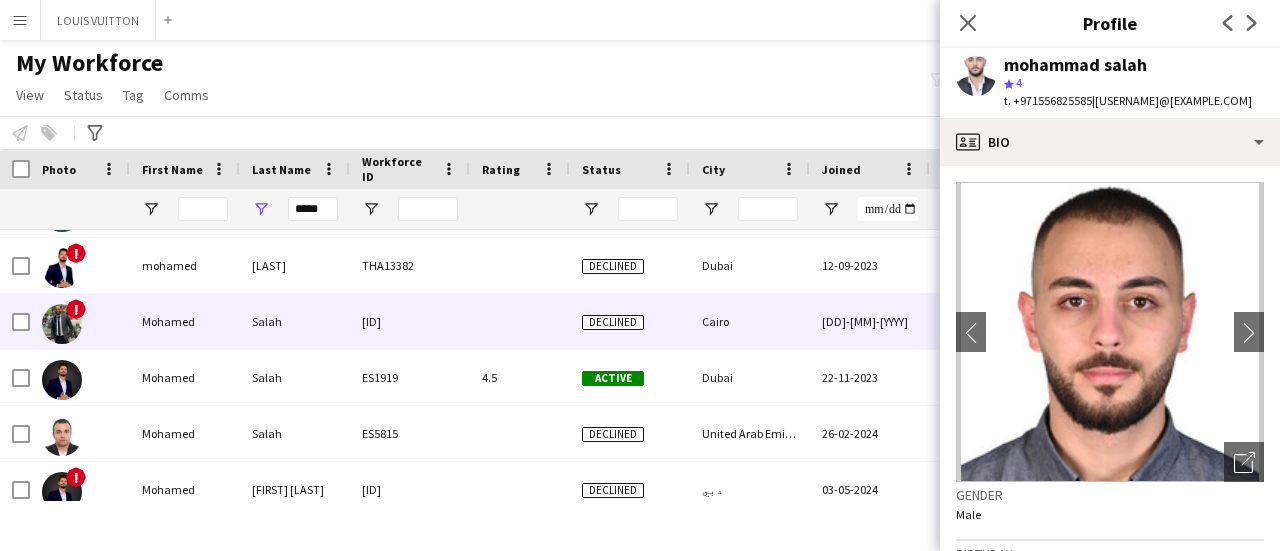 click on "Declined" at bounding box center (613, 322) 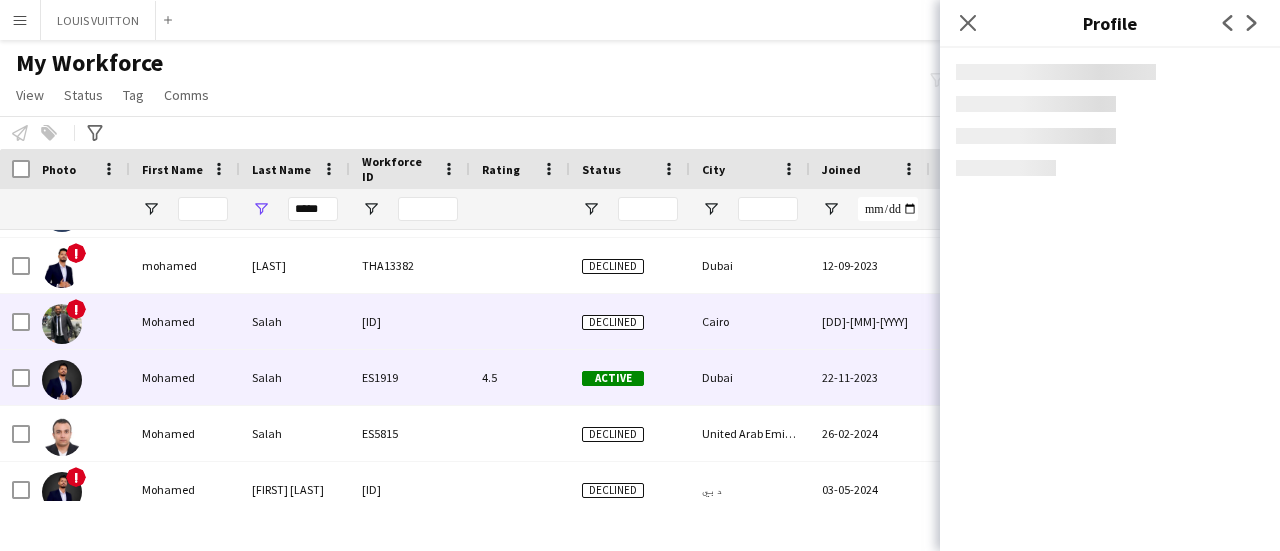 click on "Active" at bounding box center [630, 377] 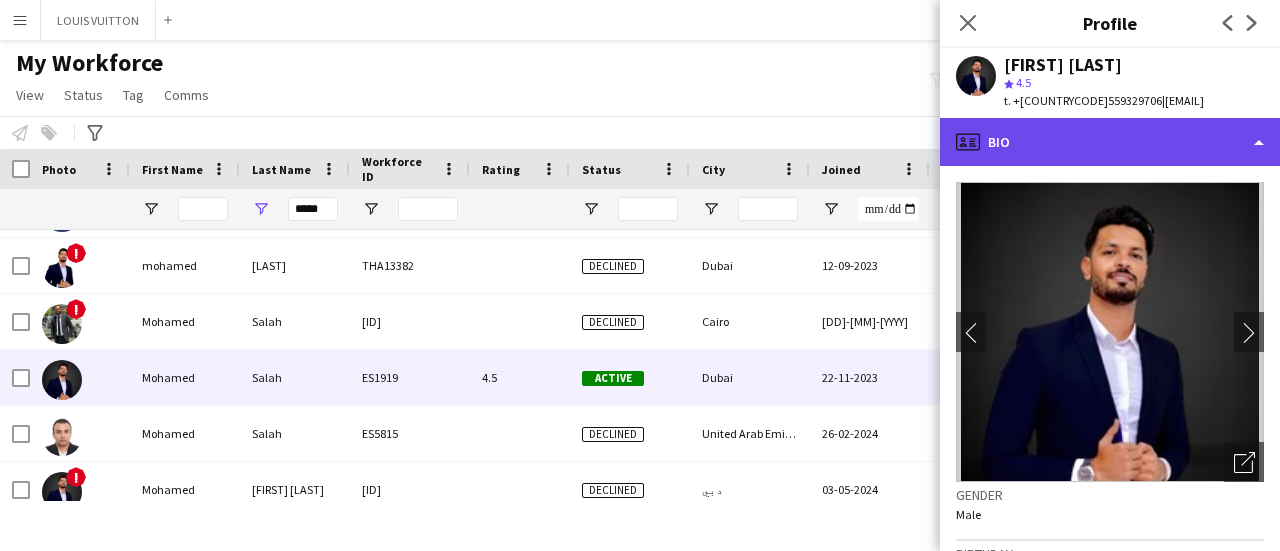 click on "profile
Bio" 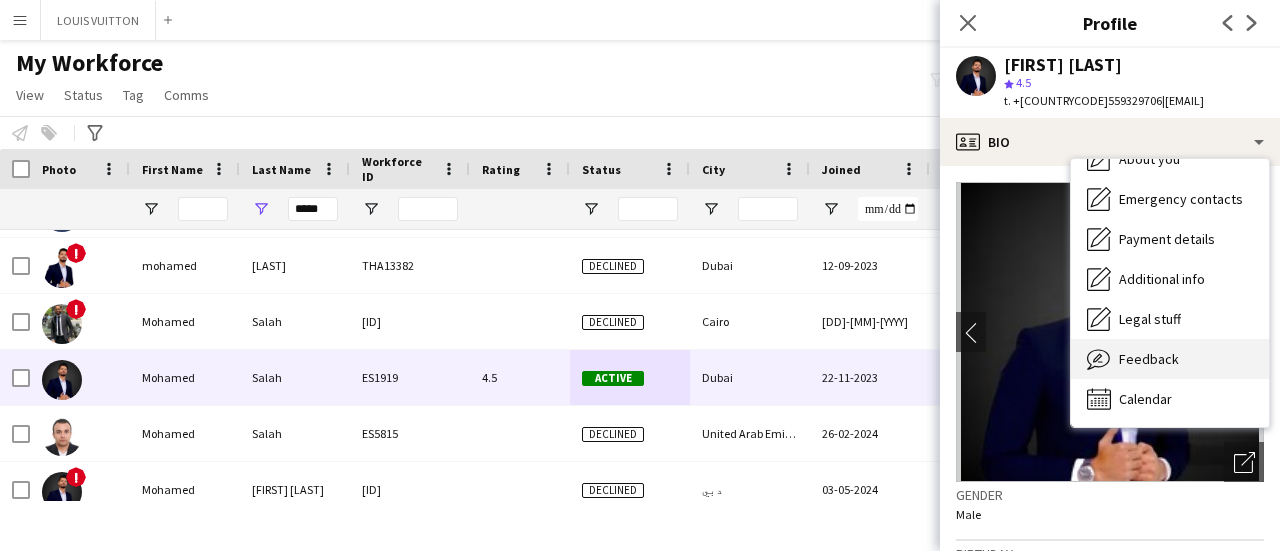 click on "Feedback" at bounding box center (1149, 359) 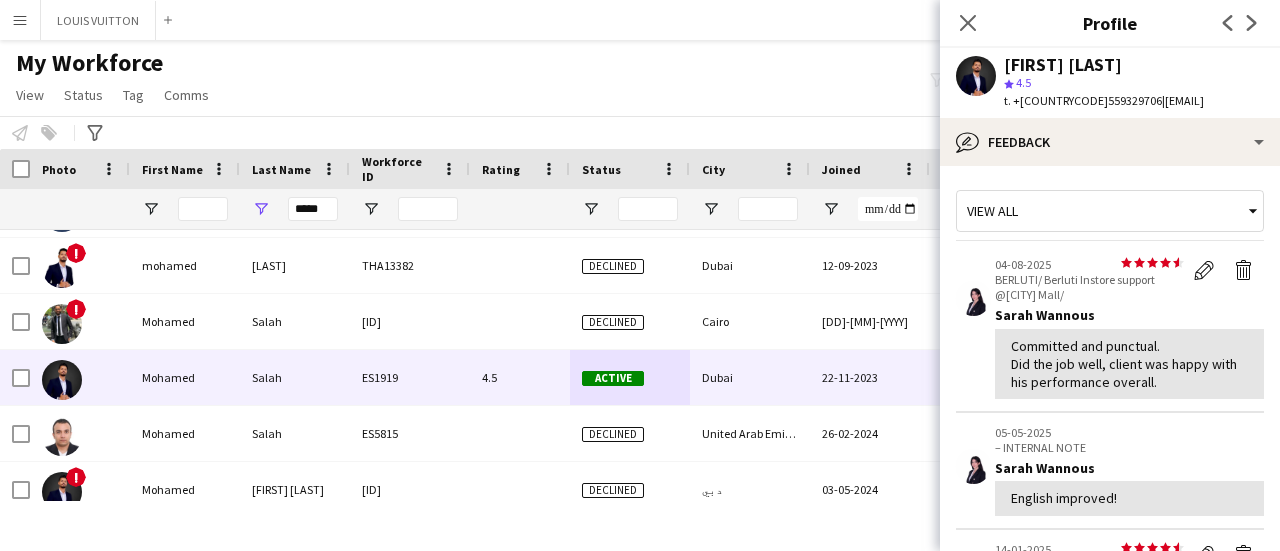 click on "View all
star
star
star
star
star
star
star
star
star
star
[DD]-[MM]-[YYYY]  [BRAND]/ [BRAND] Instore support @[CITY] Mall/
Edit feedback
Delete feedback
[FIRST] [LAST]   Committed and punctual.
Did the job well, client was happy with his performance overall.   [DD]-[MM]-[YYYY]  – INTERNAL NOTE  [FIRST] [LAST]   English improved!
star
star
star
star
star
star
star
star
star
star
star
[DD]-[MM]-[YYYY]  [BRAND]/ [BRAND] Festival [YEAR] - POD & VIP Area/
Edit feedback
Delete feedback
[FIRST] [LAST]   Raduane:
Remarkable performance
[DD]-[MM]-[YYYY]  – INTERNAL NOTE  [FIRST] [LAST]   Leave internal note
0 / 4000  !  Flag as alert   Save   Previous   Next" 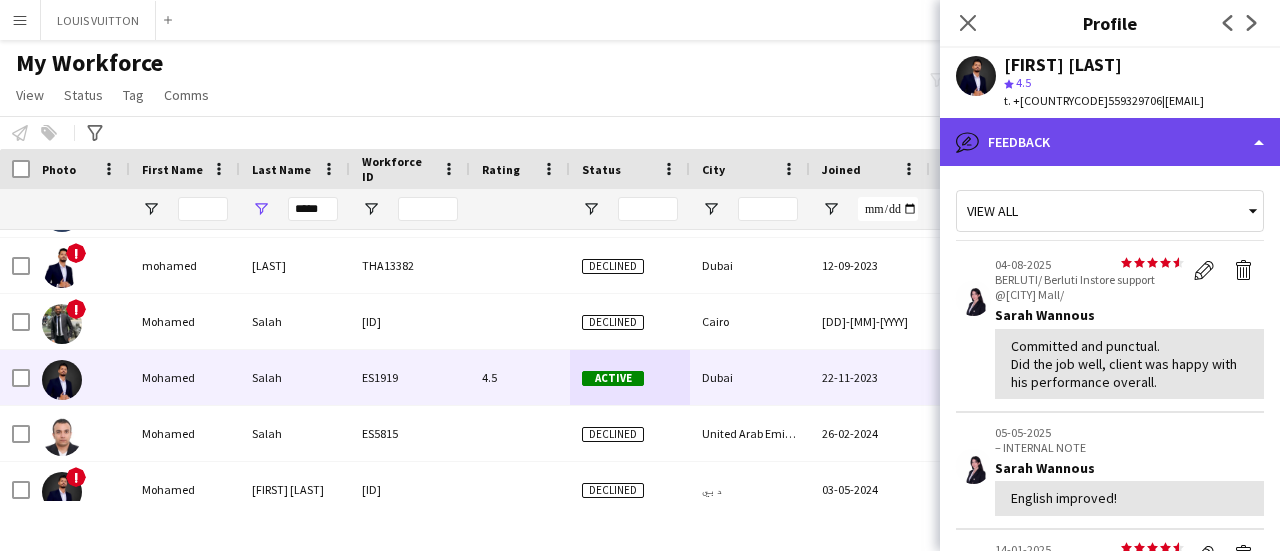 click on "bubble-pencil
Feedback" 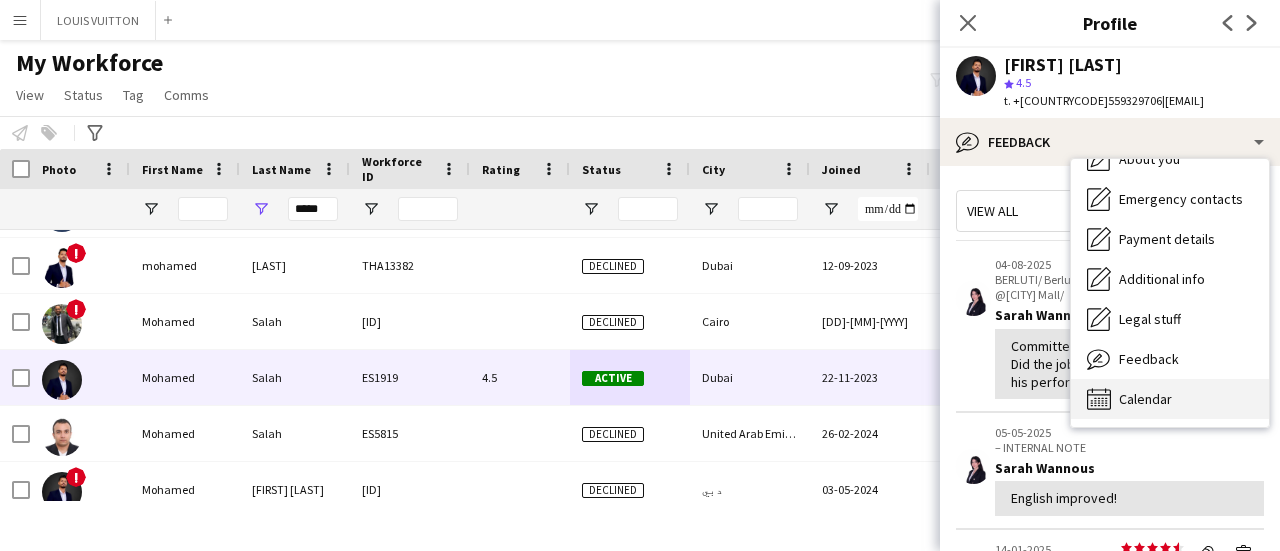 click on "Calendar" at bounding box center (1145, 399) 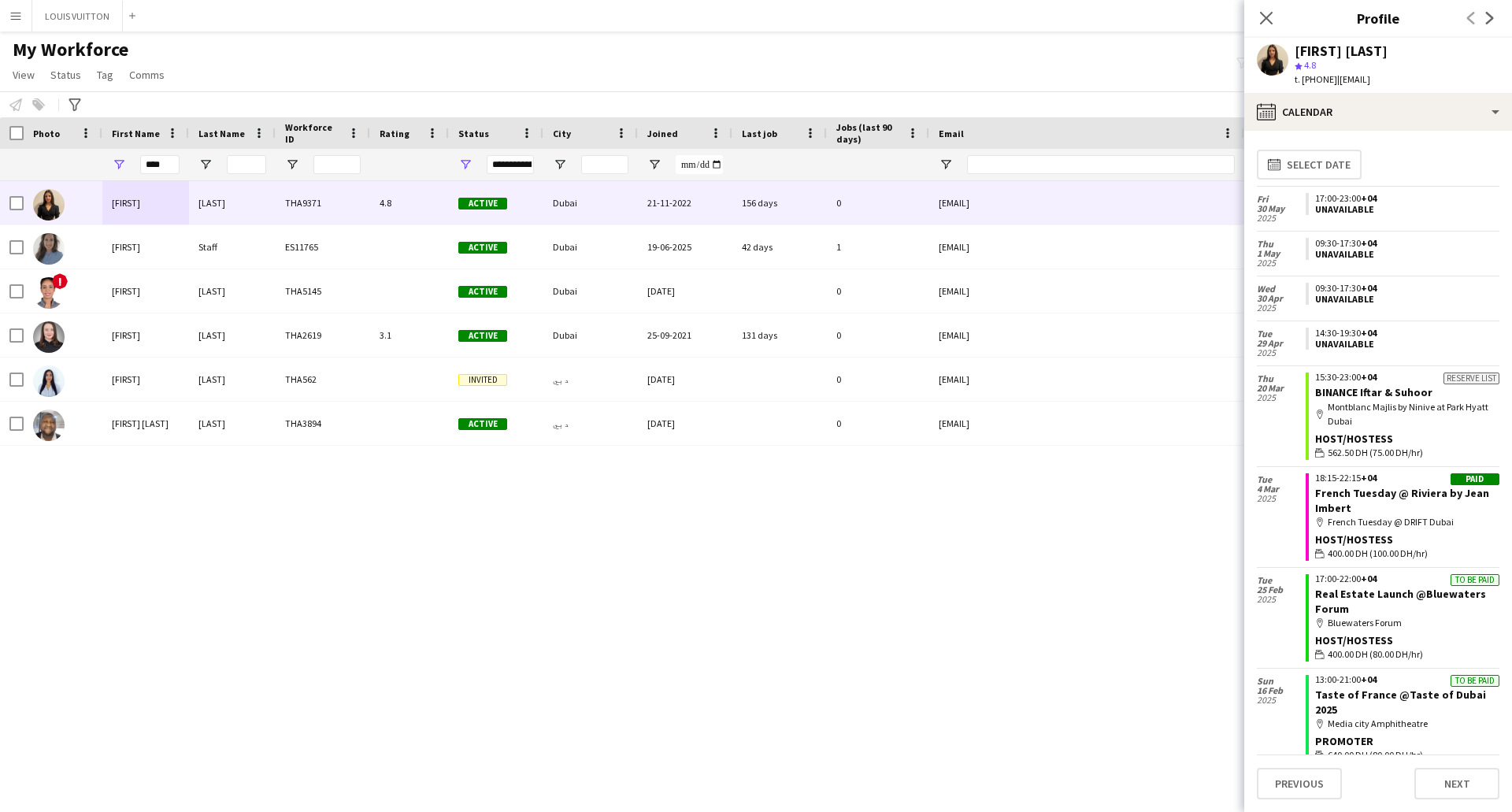 scroll, scrollTop: 0, scrollLeft: 0, axis: both 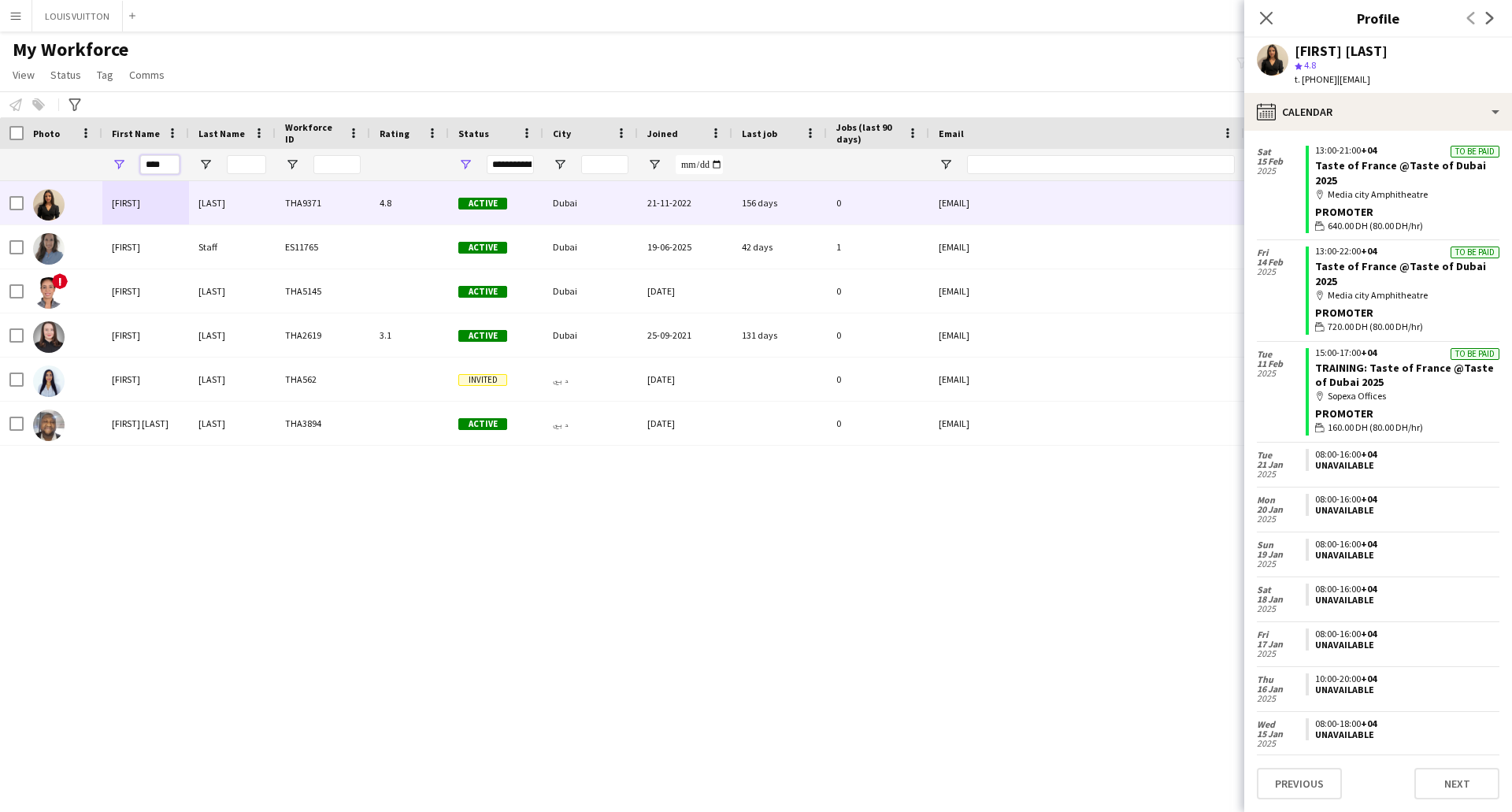 drag, startPoint x: 177, startPoint y: 168, endPoint x: 36, endPoint y: 154, distance: 141.69333 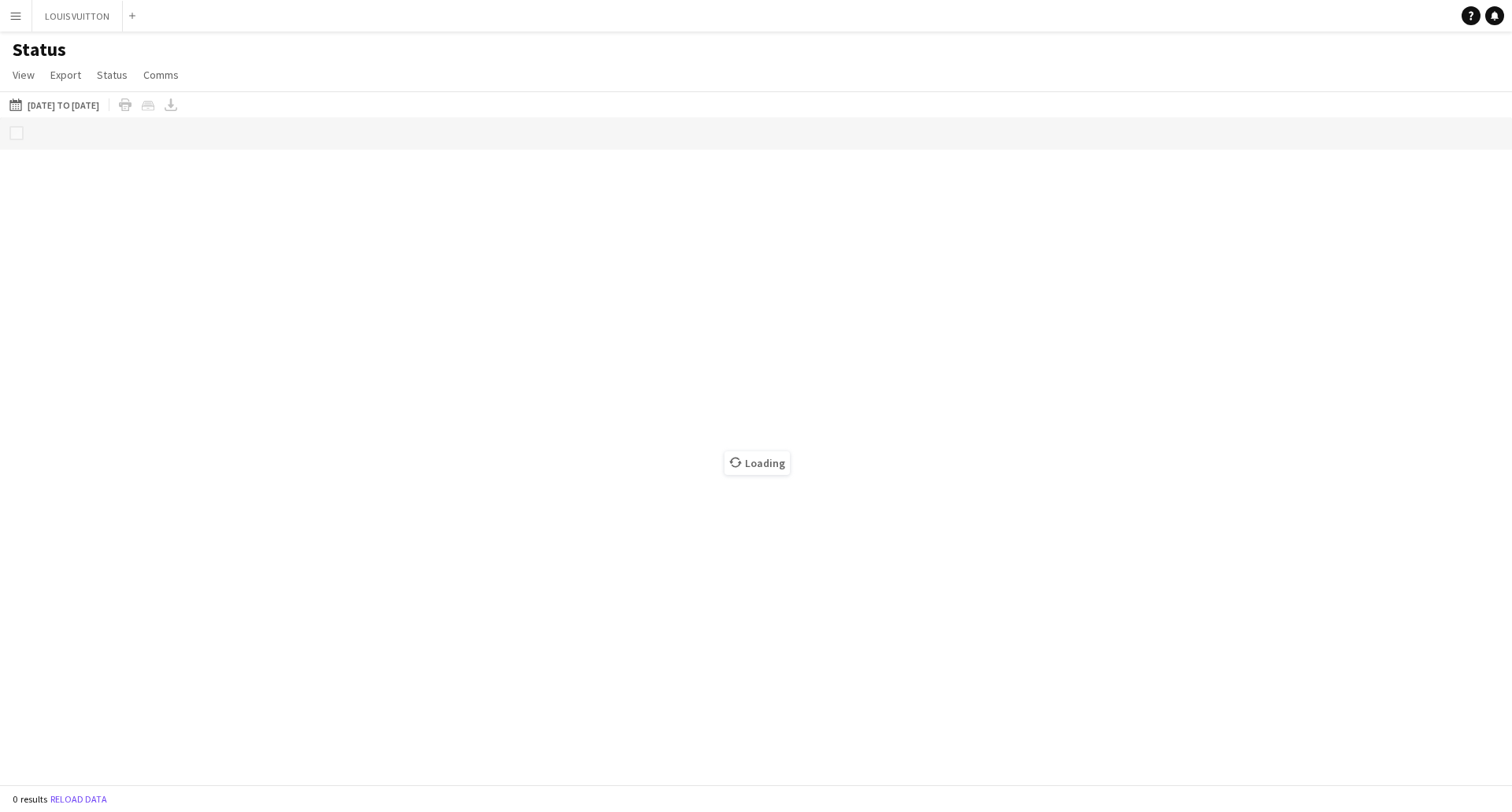 scroll, scrollTop: 0, scrollLeft: 0, axis: both 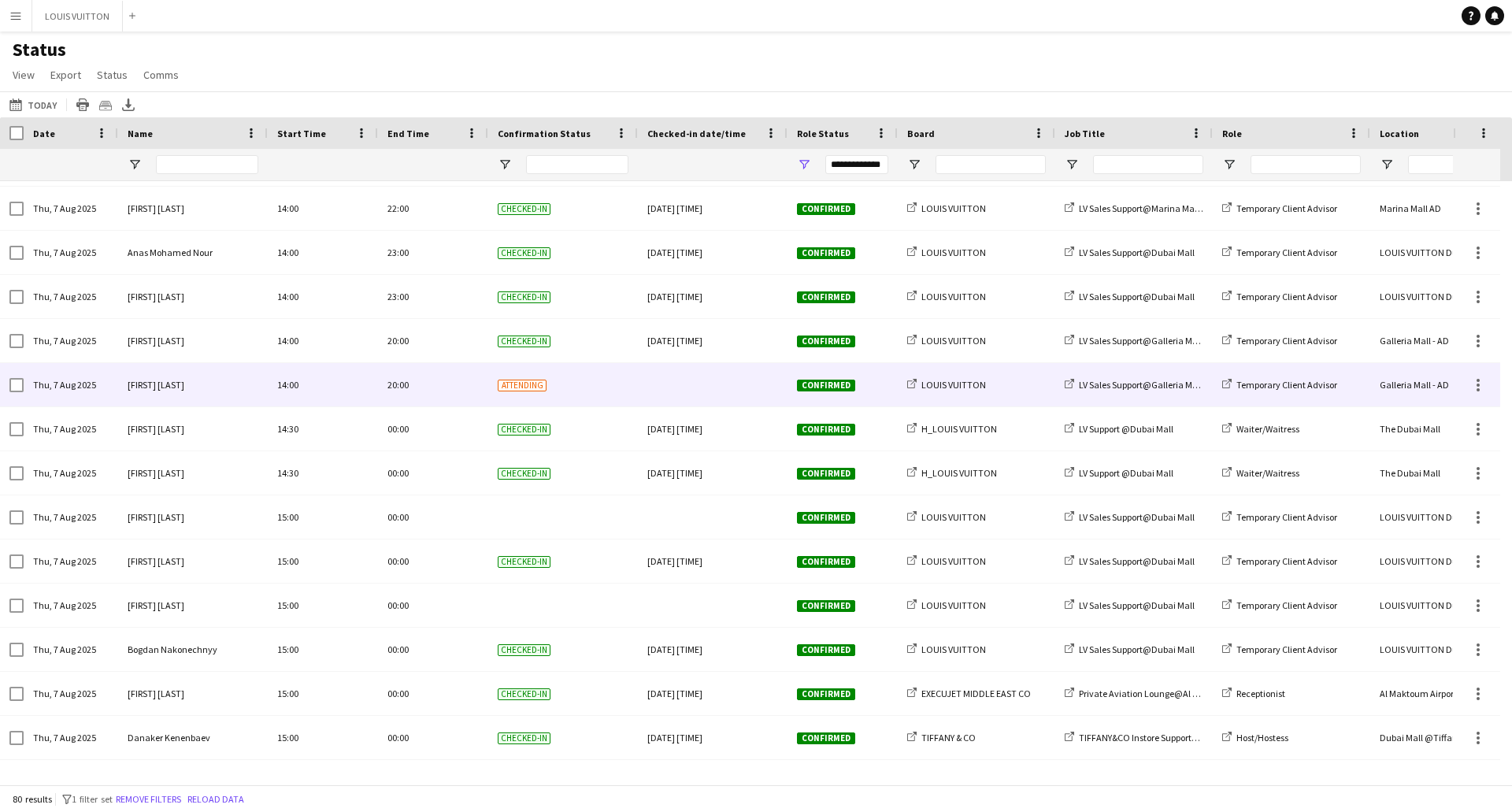 click at bounding box center [1477, 384] 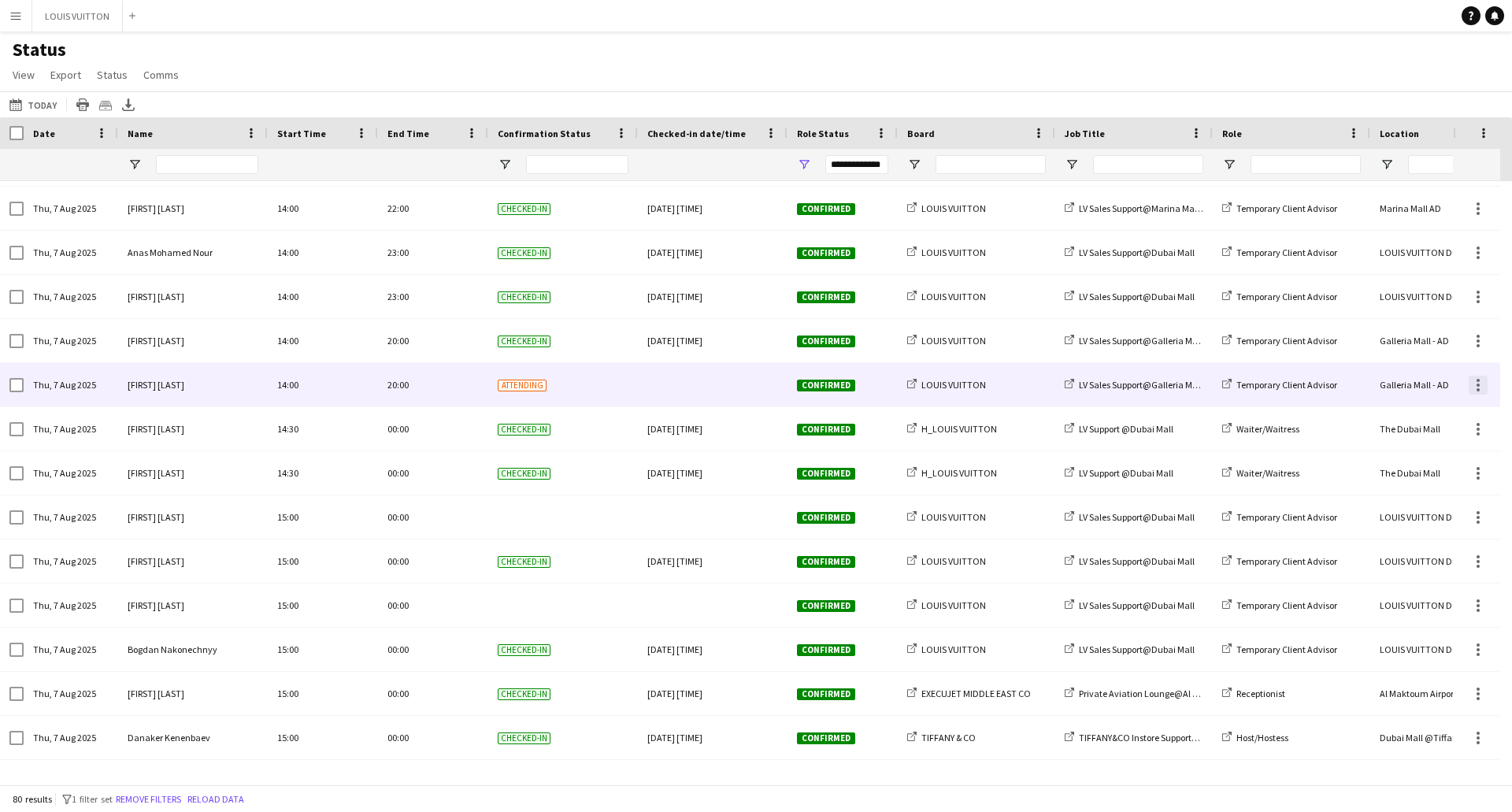 click at bounding box center [1478, 385] 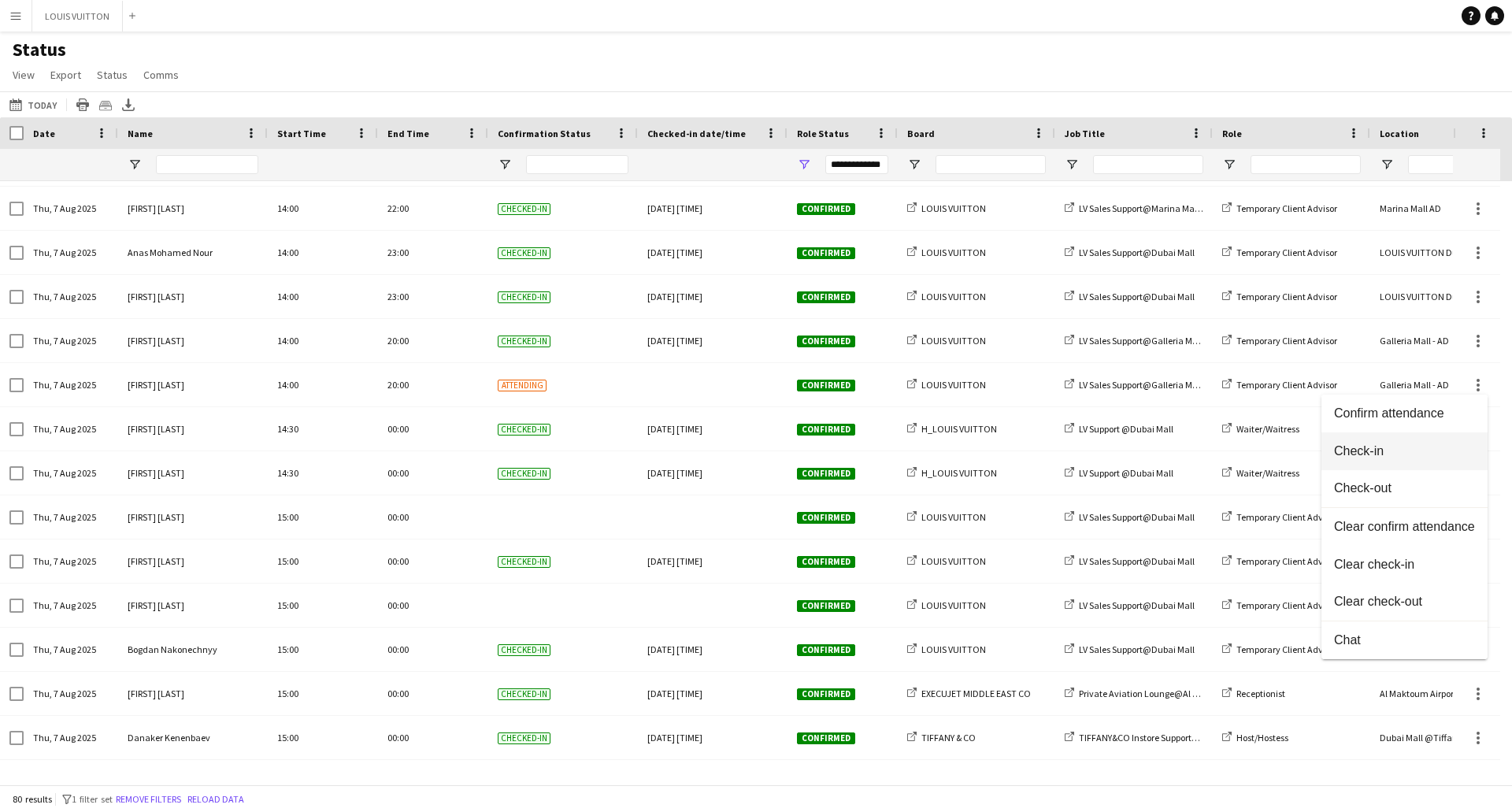 click on "Check-in" at bounding box center [1404, 451] 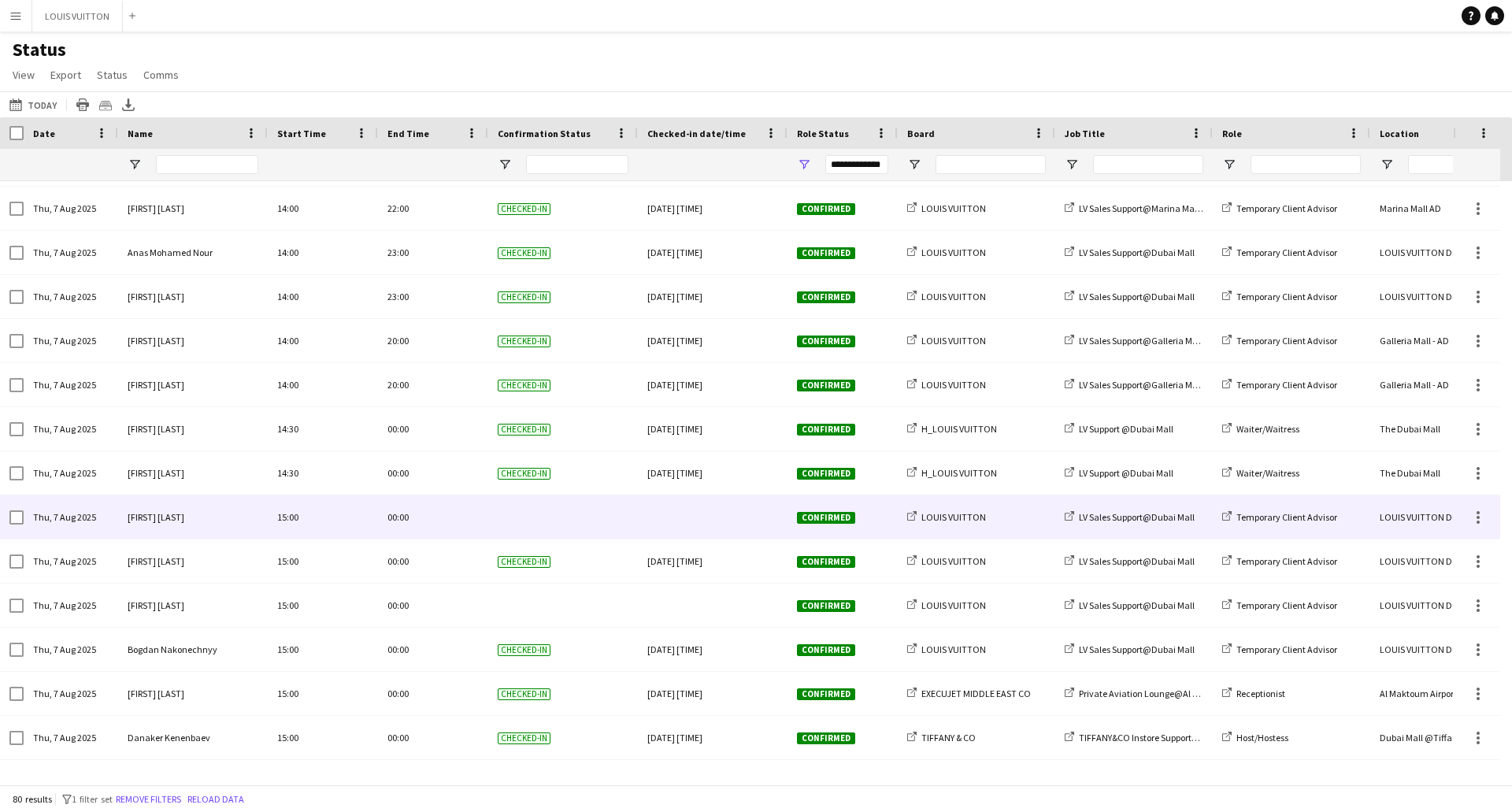 scroll, scrollTop: 2242, scrollLeft: 0, axis: vertical 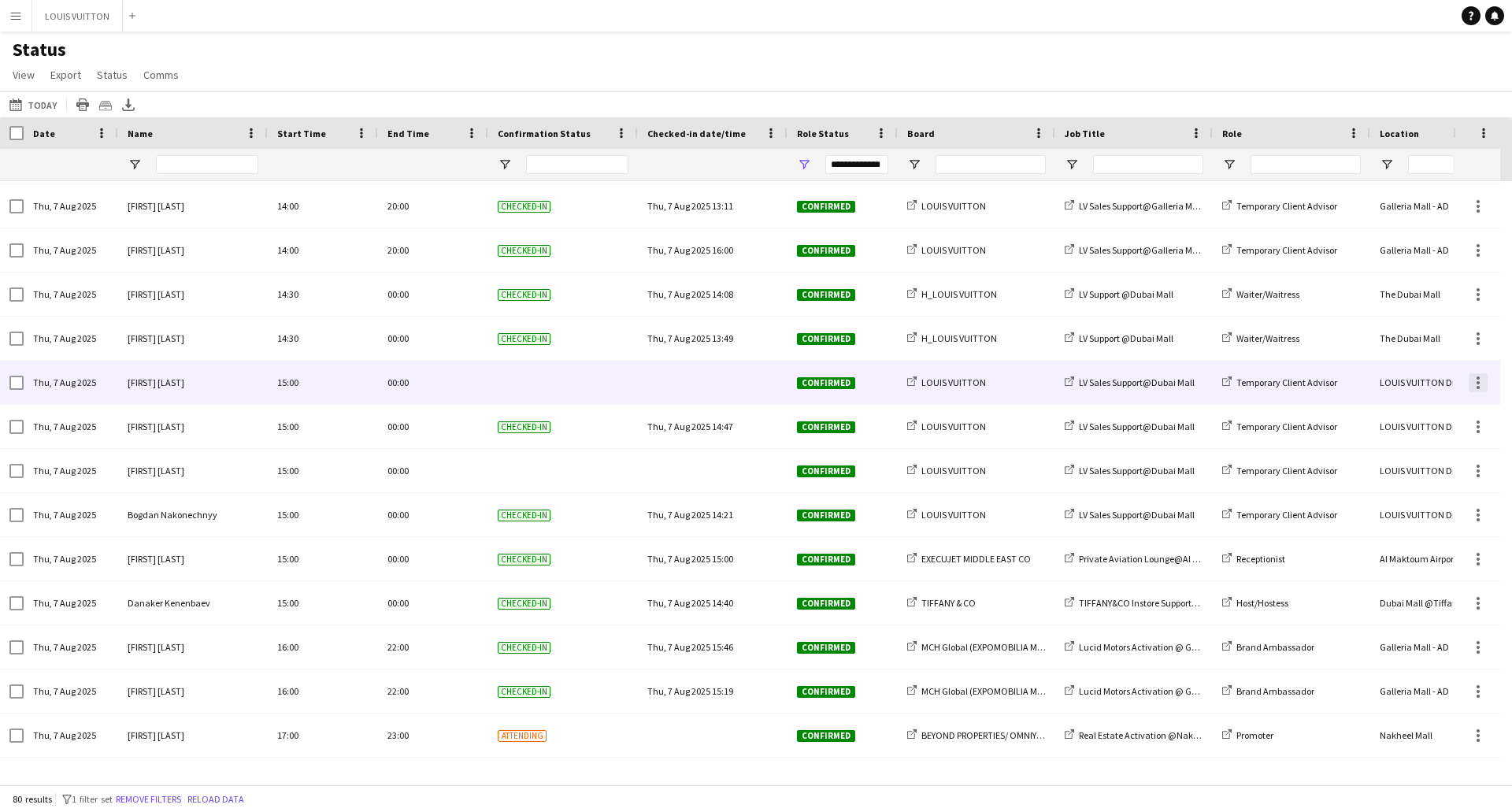 click at bounding box center (1478, 383) 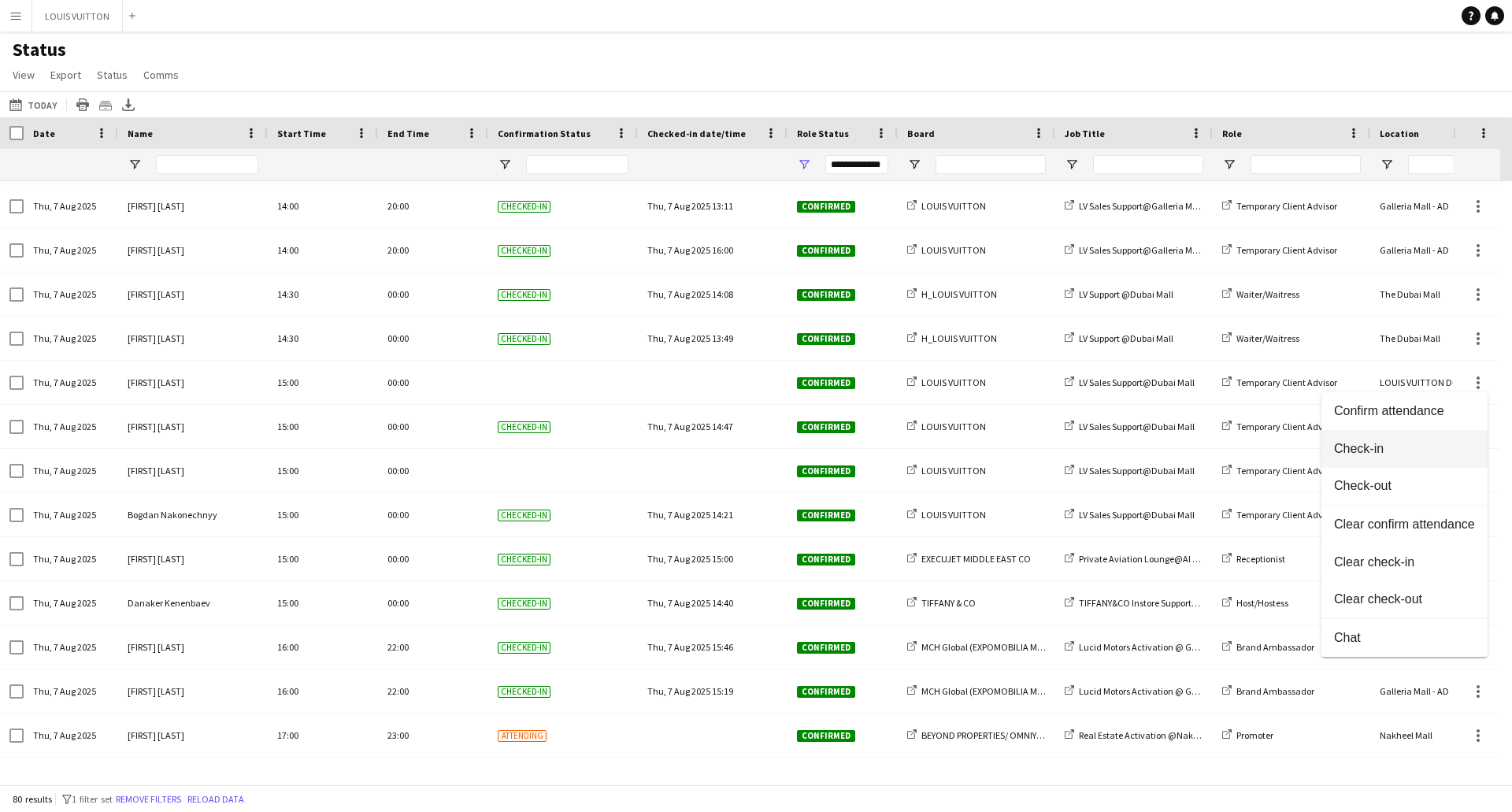 click on "Check-in" at bounding box center [1404, 449] 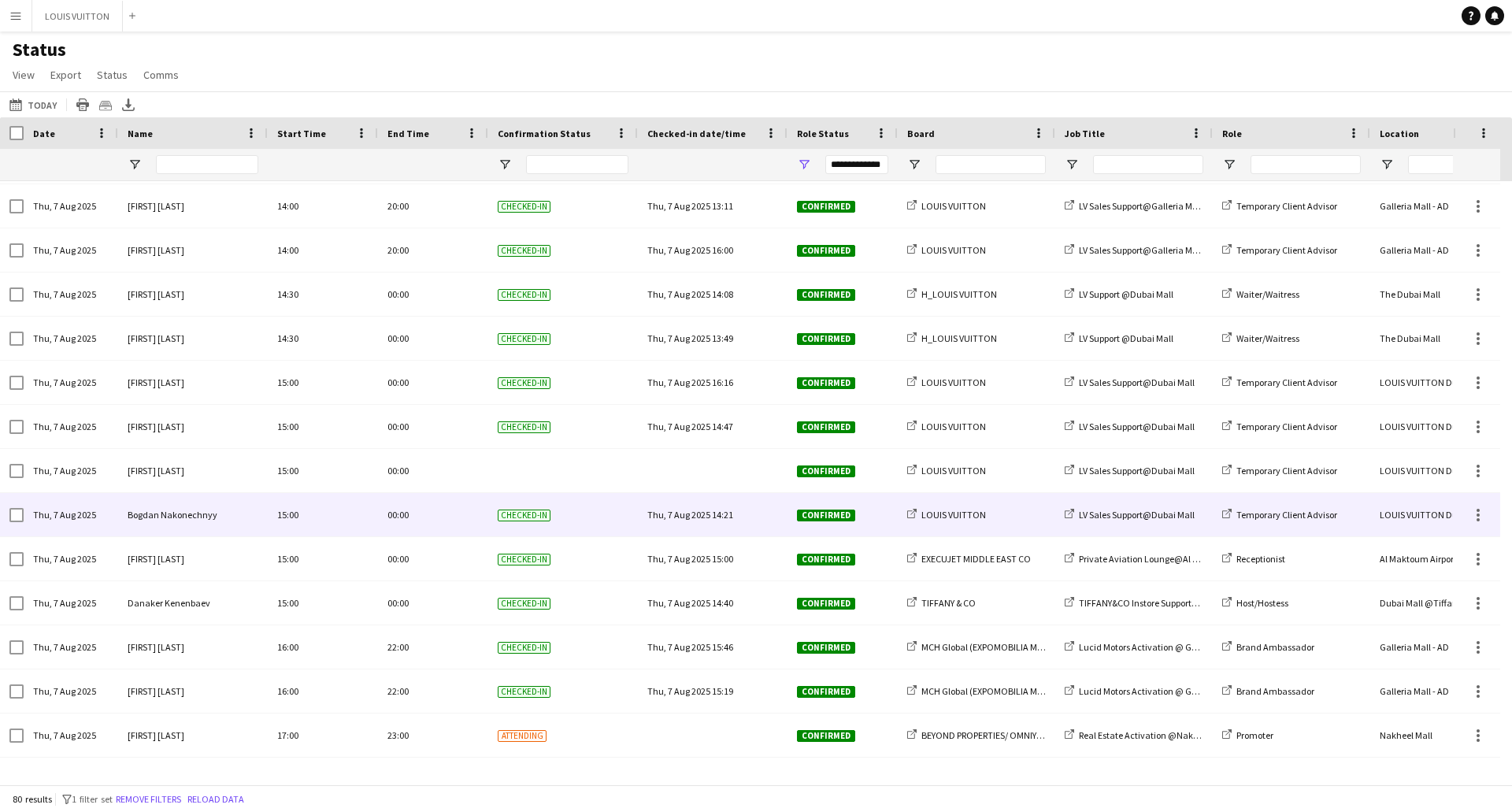 scroll, scrollTop: 2682, scrollLeft: 0, axis: vertical 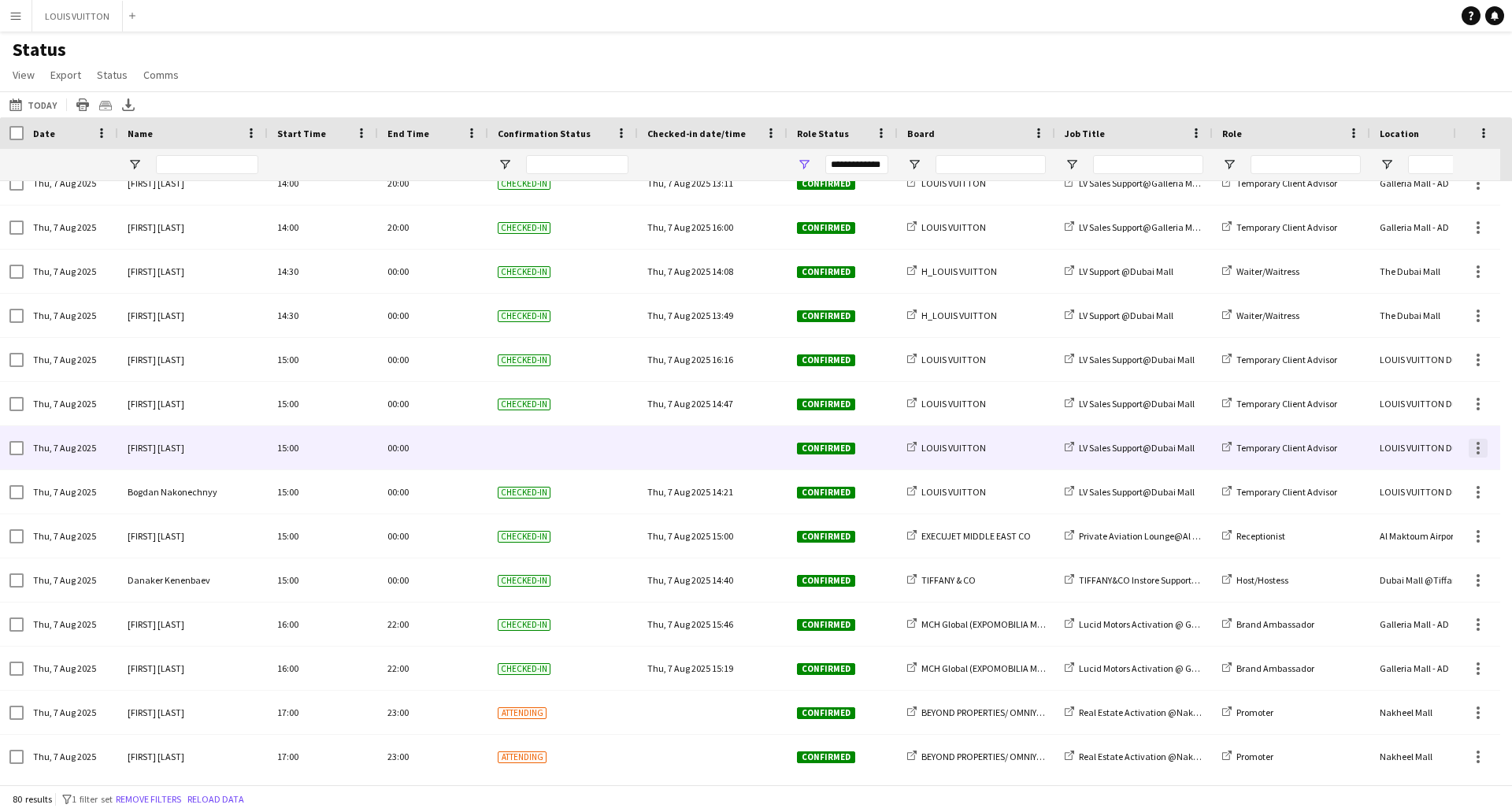 click at bounding box center [1478, 448] 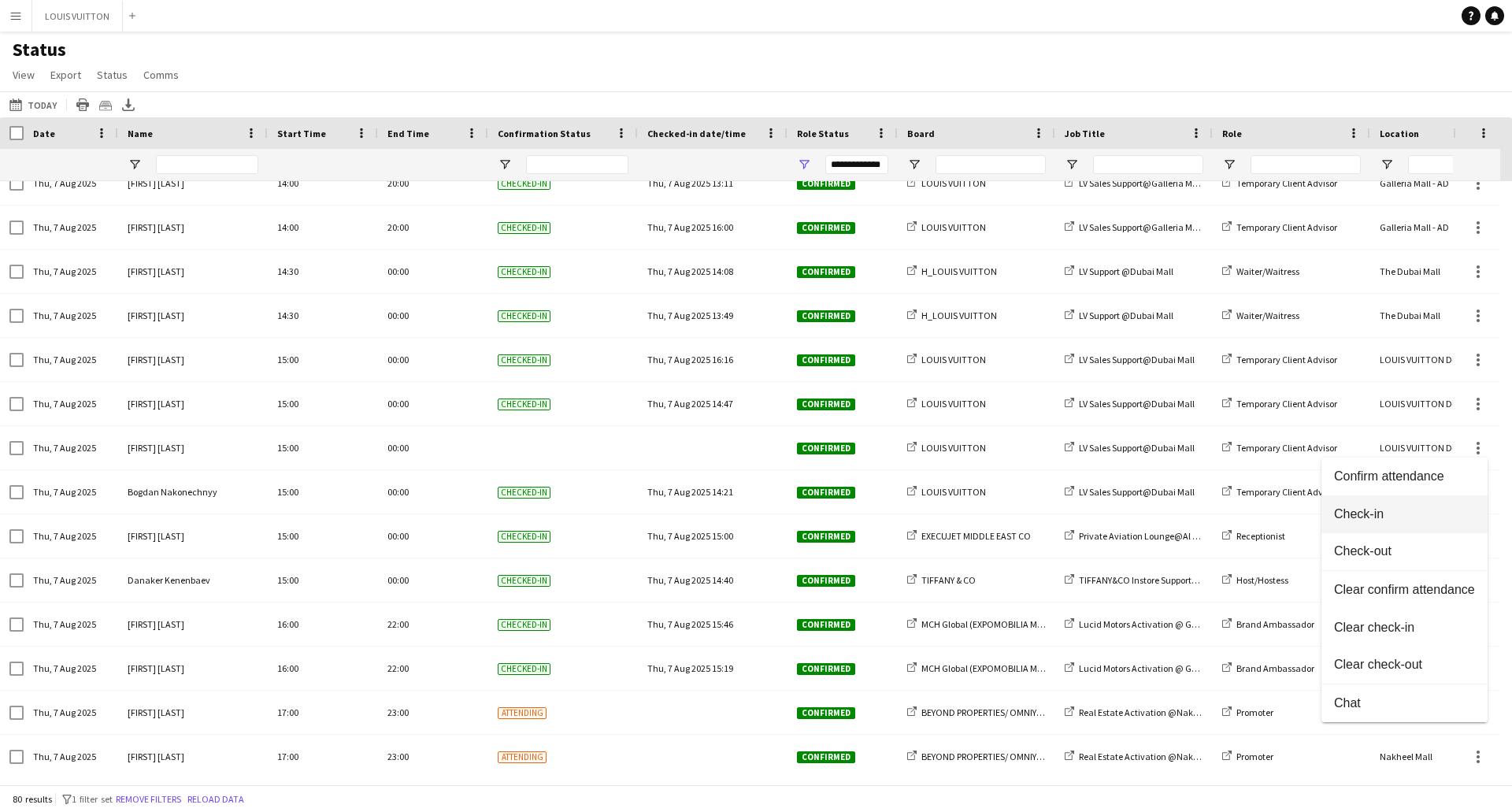 click on "Check-in" at bounding box center (1404, 514) 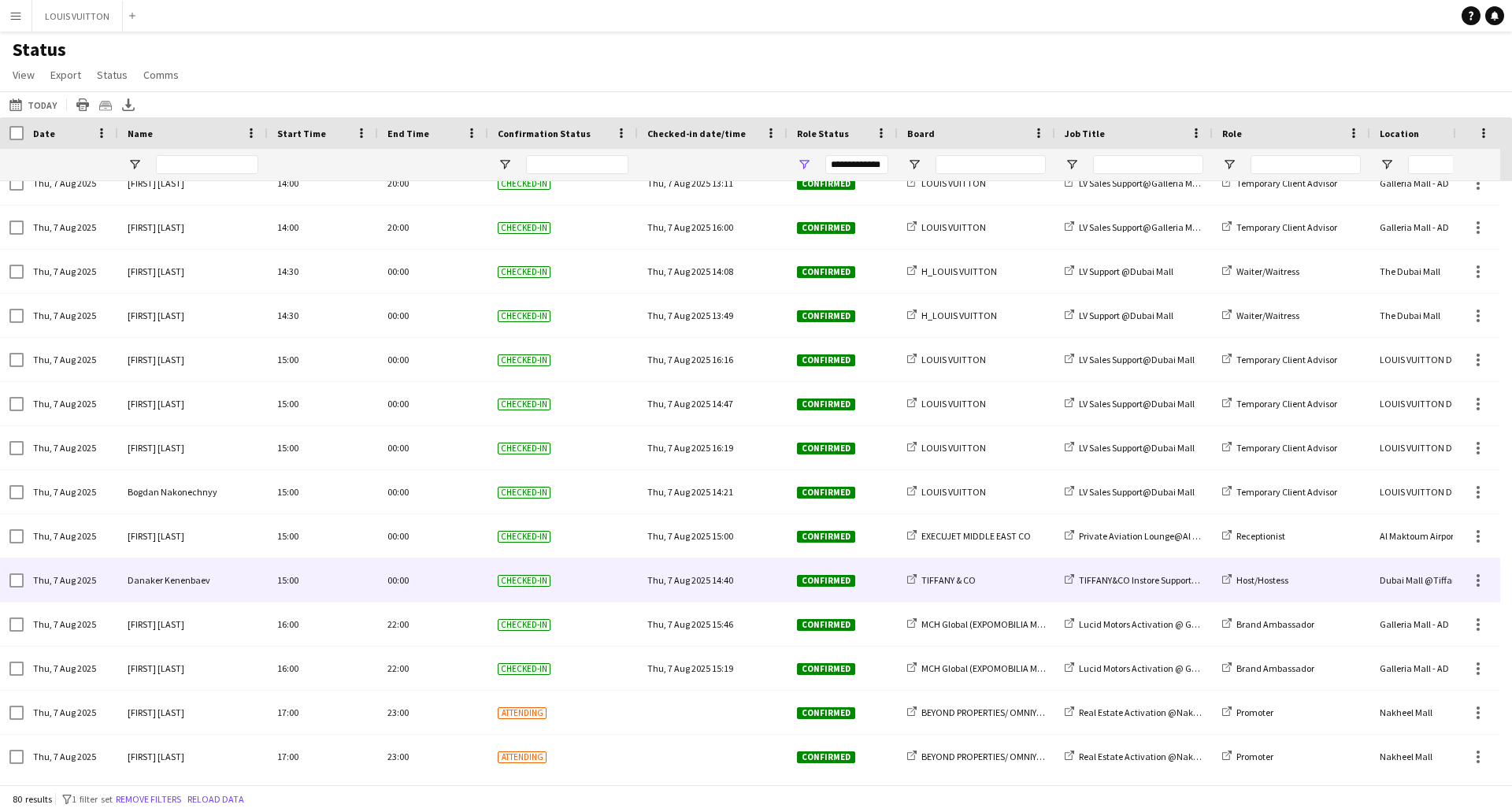 scroll, scrollTop: 2937, scrollLeft: 0, axis: vertical 